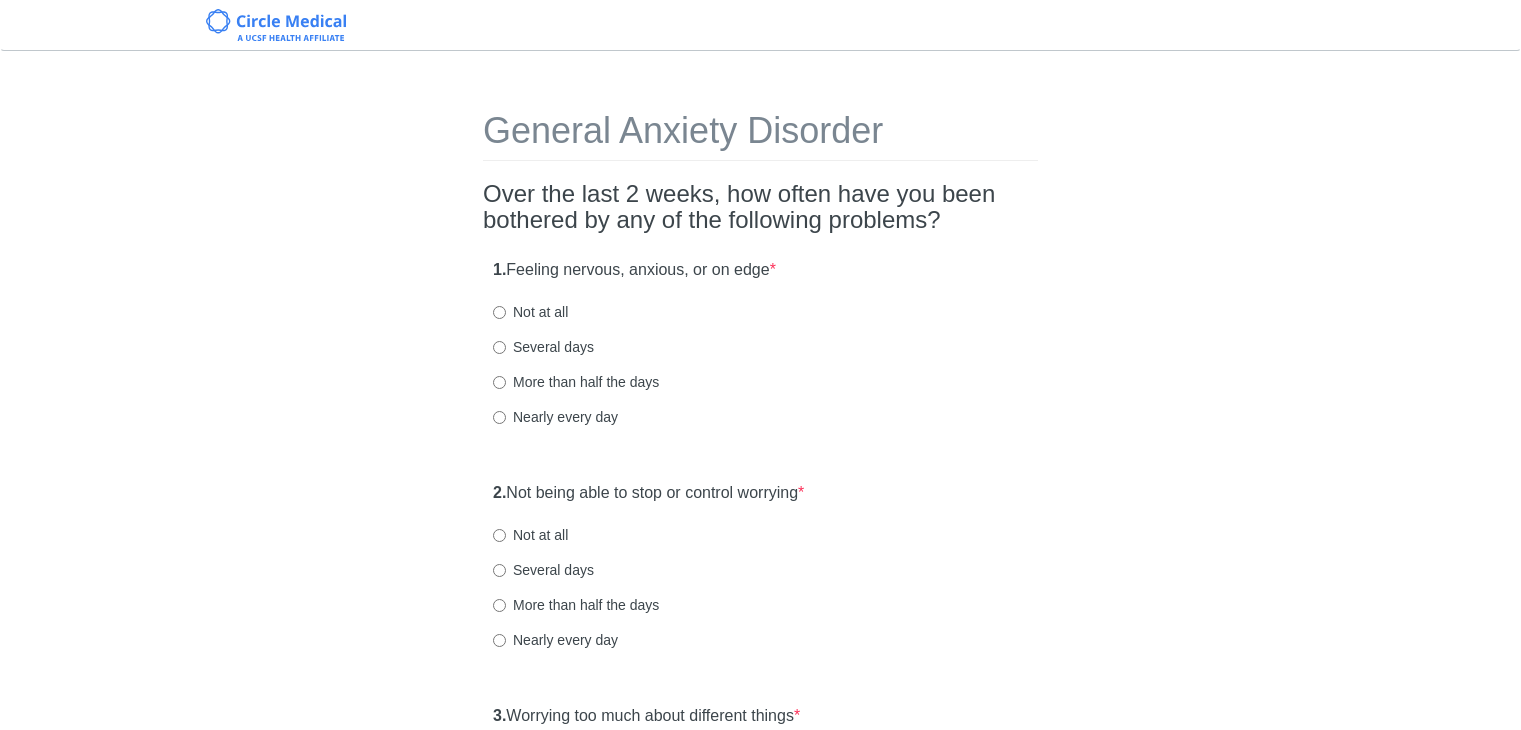 scroll, scrollTop: 0, scrollLeft: 0, axis: both 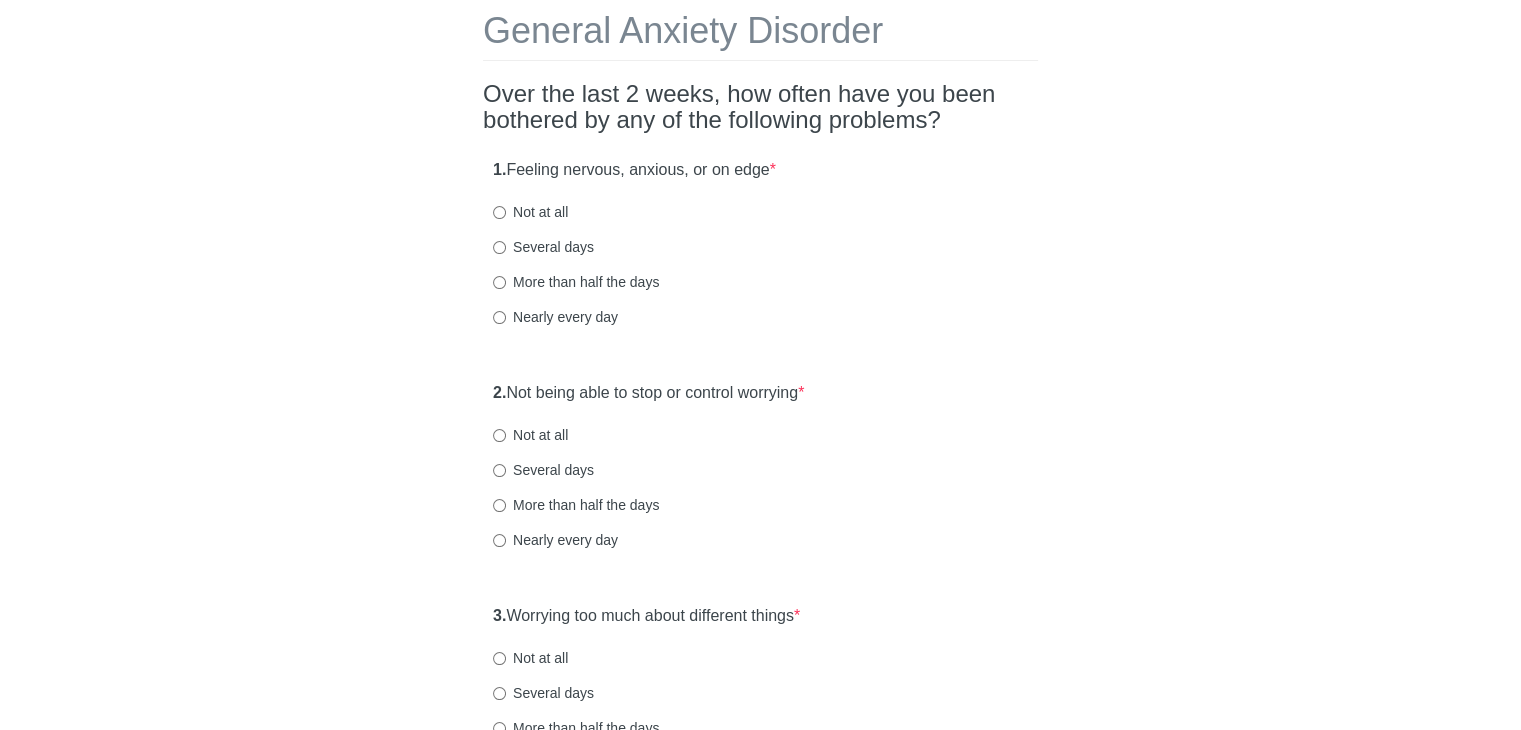 click on "More than half the days" at bounding box center [576, 282] 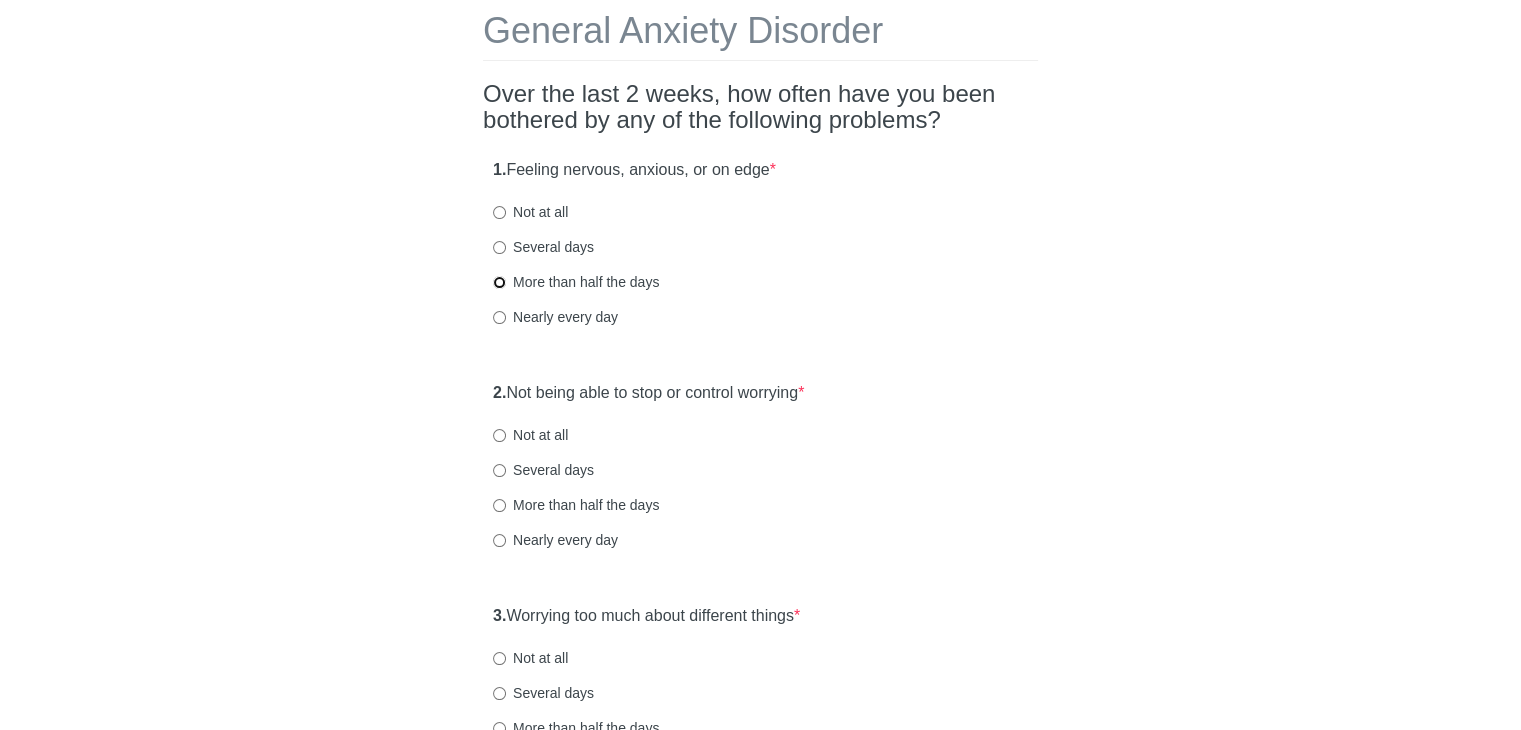 click on "More than half the days" at bounding box center [499, 282] 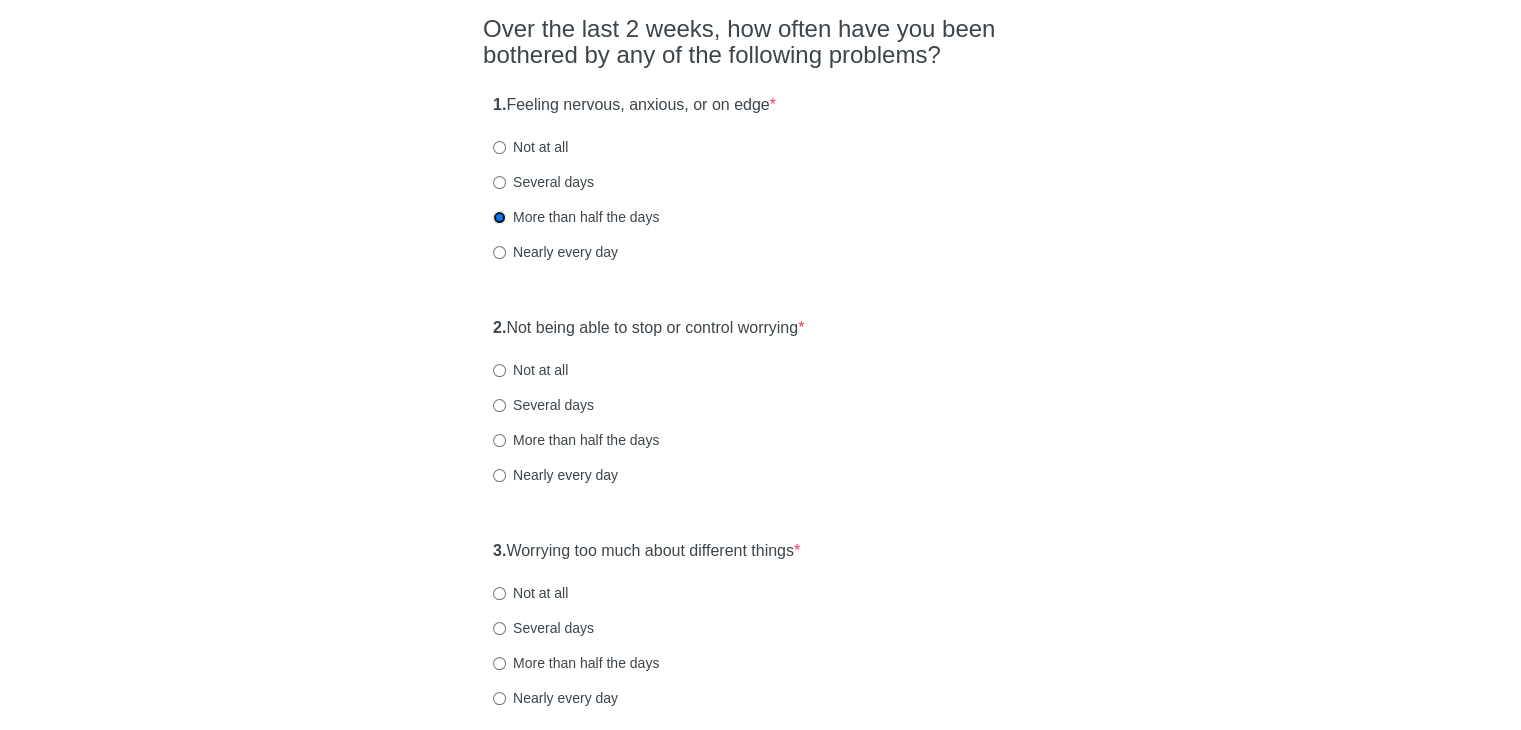 scroll, scrollTop: 200, scrollLeft: 0, axis: vertical 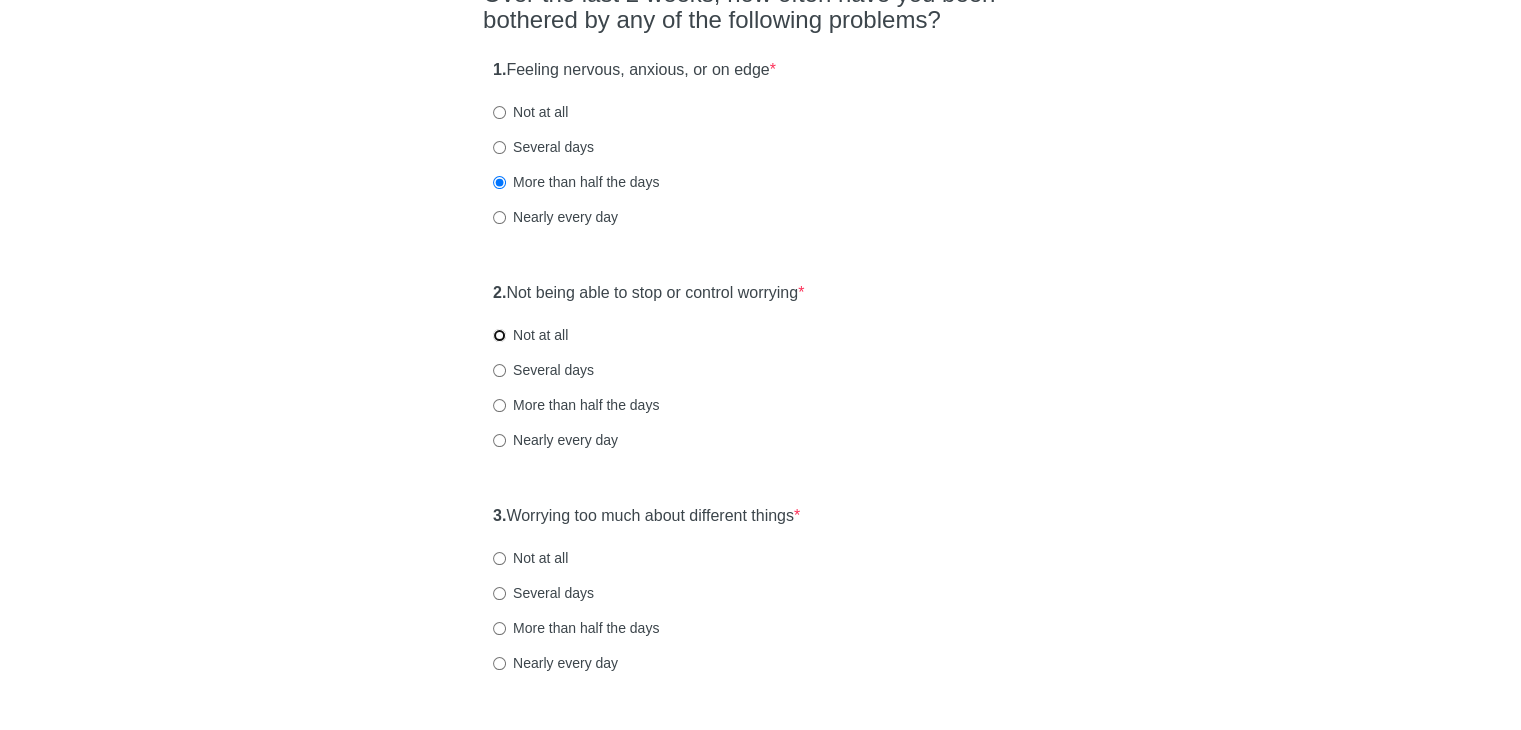 click on "Not at all" at bounding box center (499, 335) 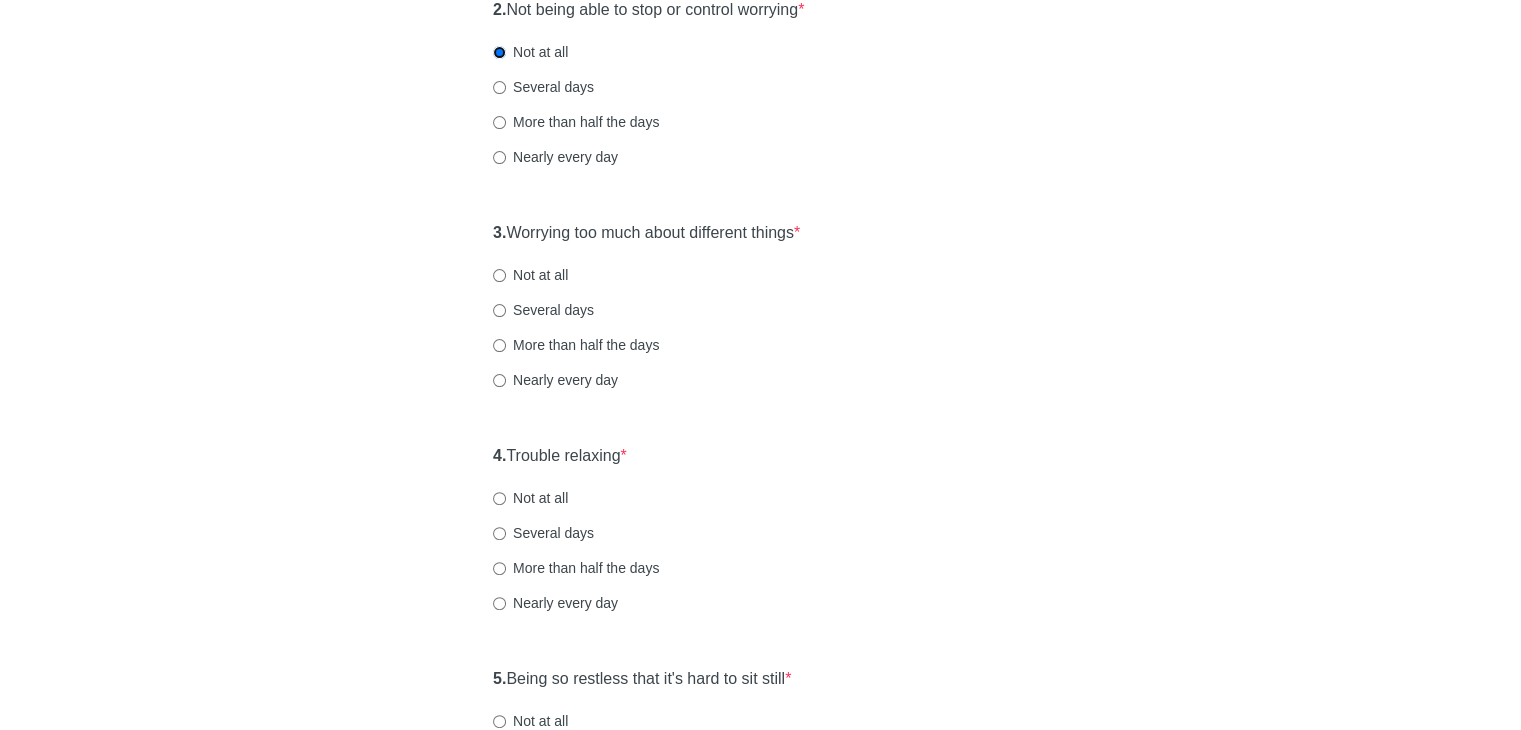 scroll, scrollTop: 500, scrollLeft: 0, axis: vertical 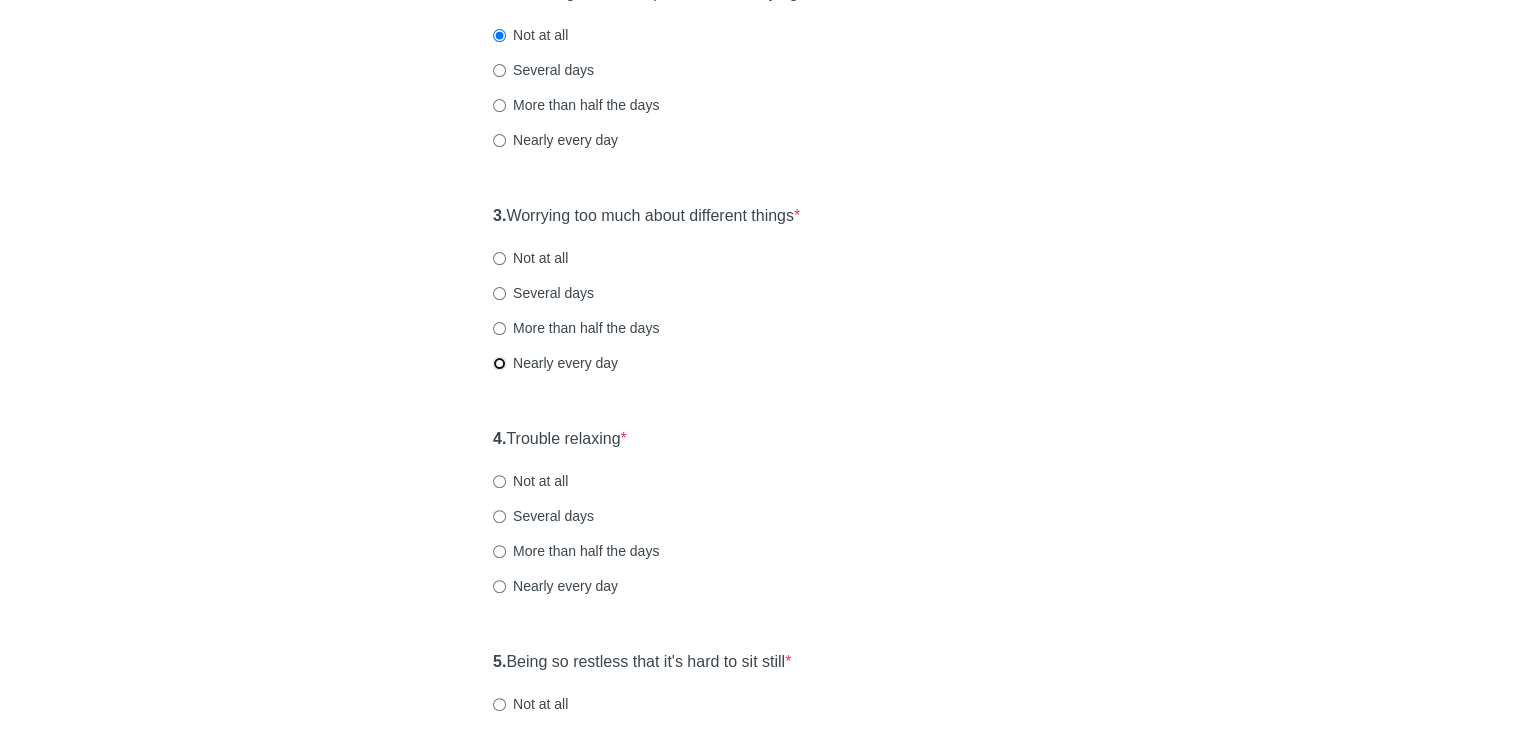 click on "Nearly every day" at bounding box center [499, 363] 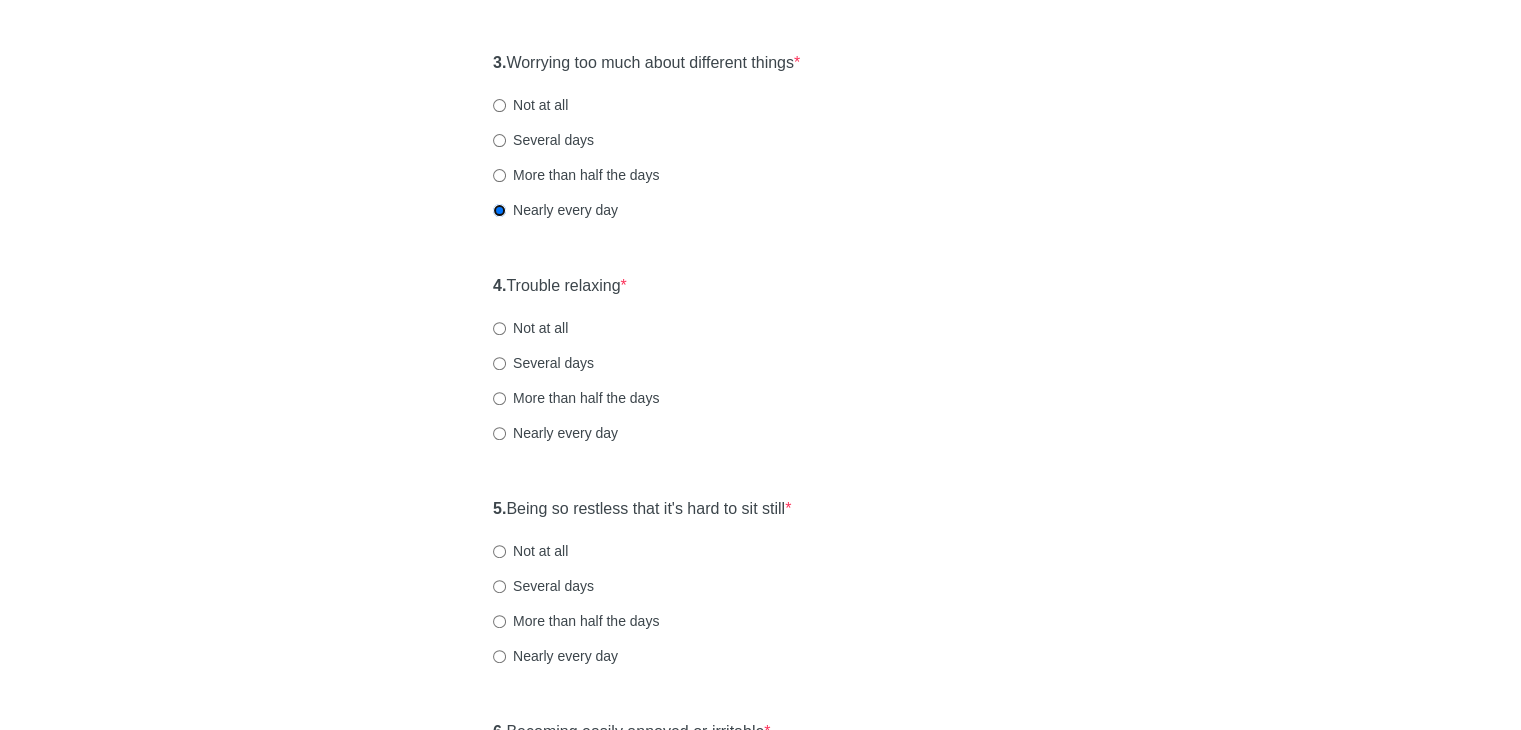 scroll, scrollTop: 700, scrollLeft: 0, axis: vertical 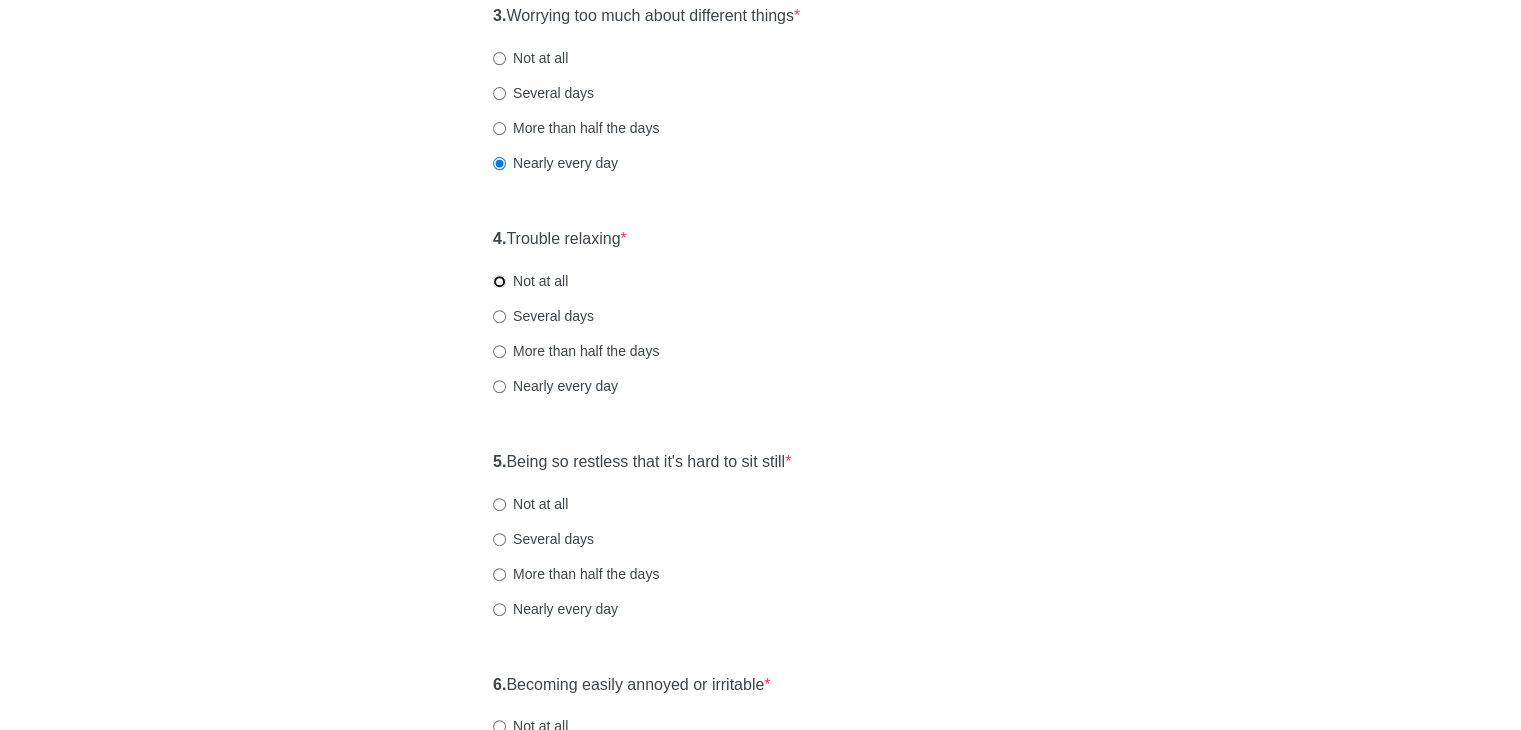 click on "Not at all" at bounding box center [499, 281] 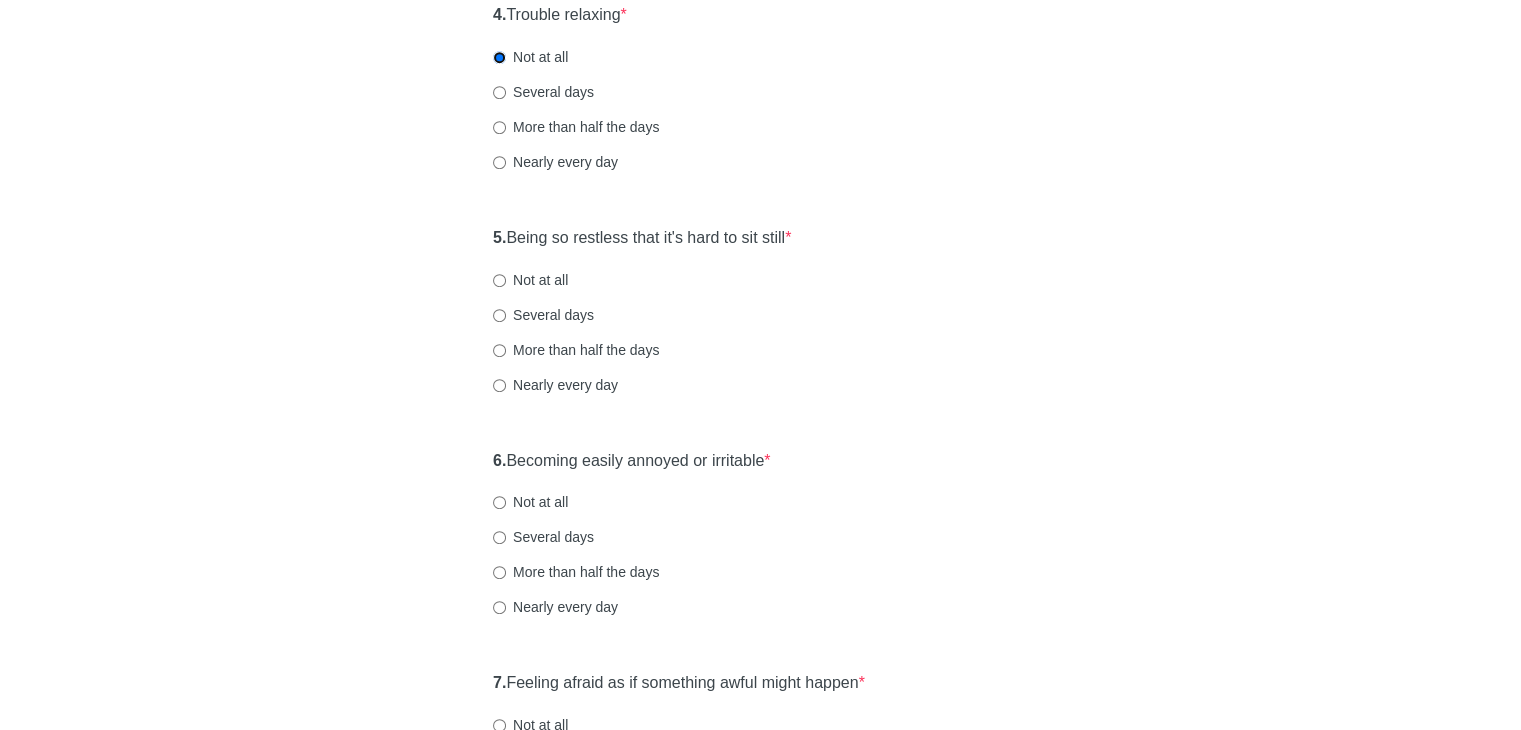 scroll, scrollTop: 1000, scrollLeft: 0, axis: vertical 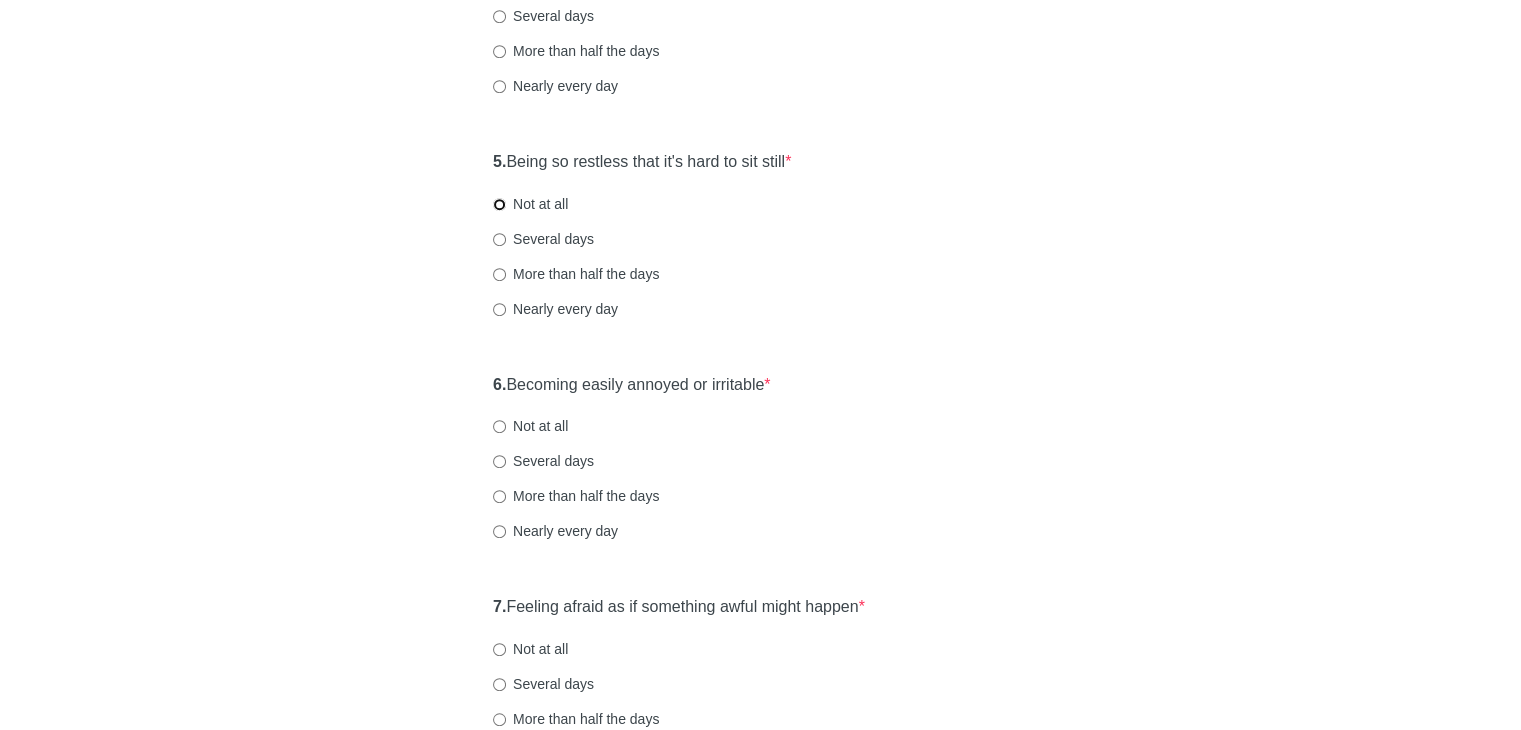 click on "Not at all" at bounding box center (499, 204) 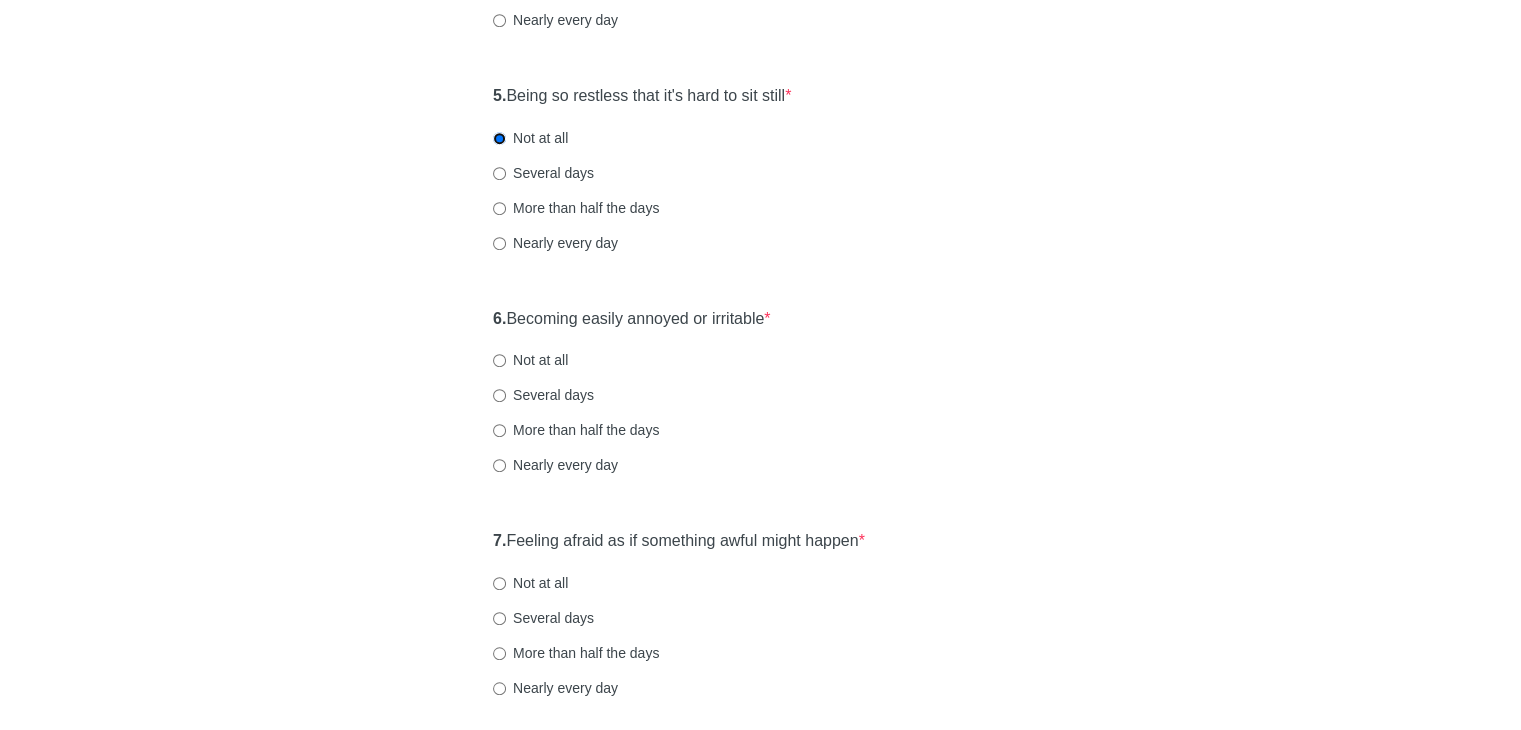 scroll, scrollTop: 1100, scrollLeft: 0, axis: vertical 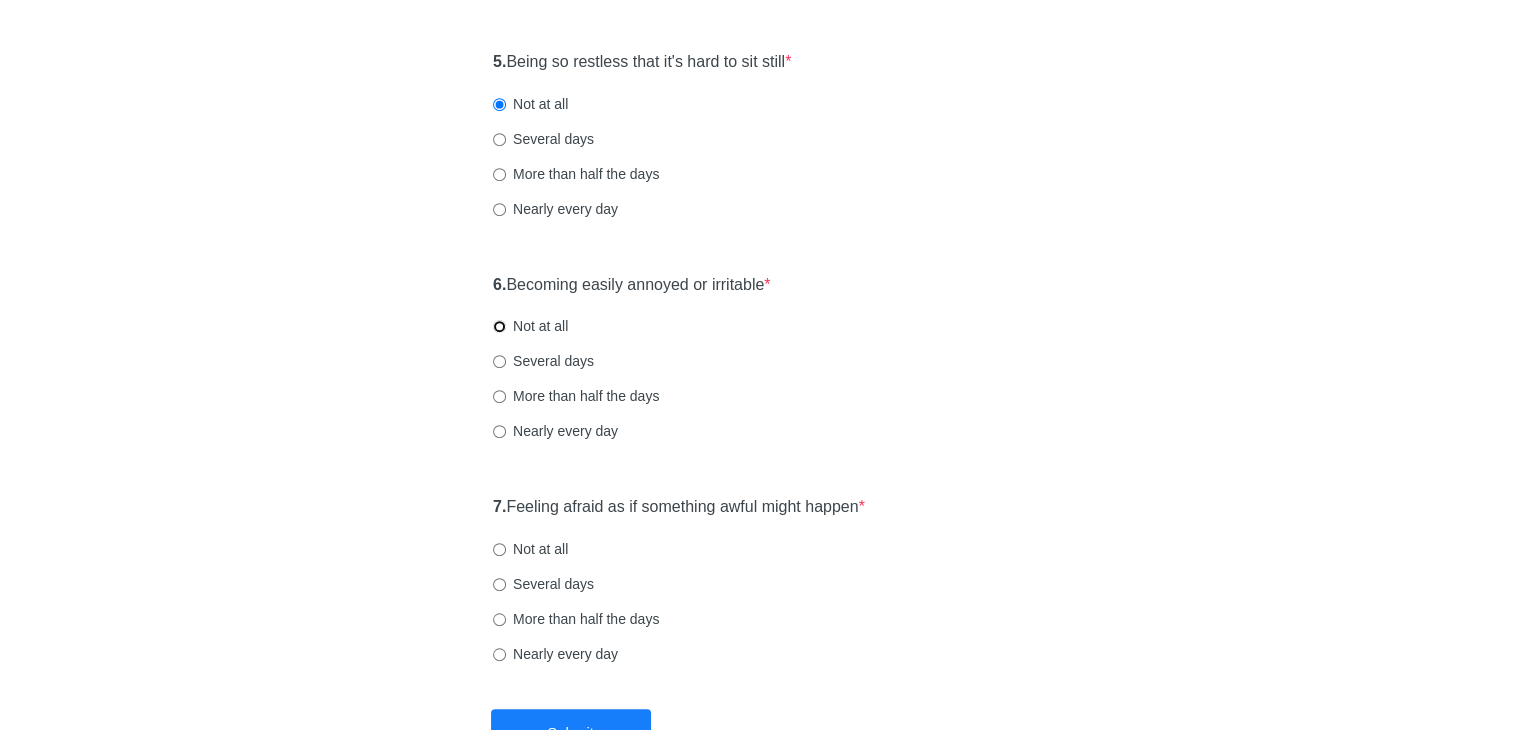 click on "Not at all" at bounding box center [499, 326] 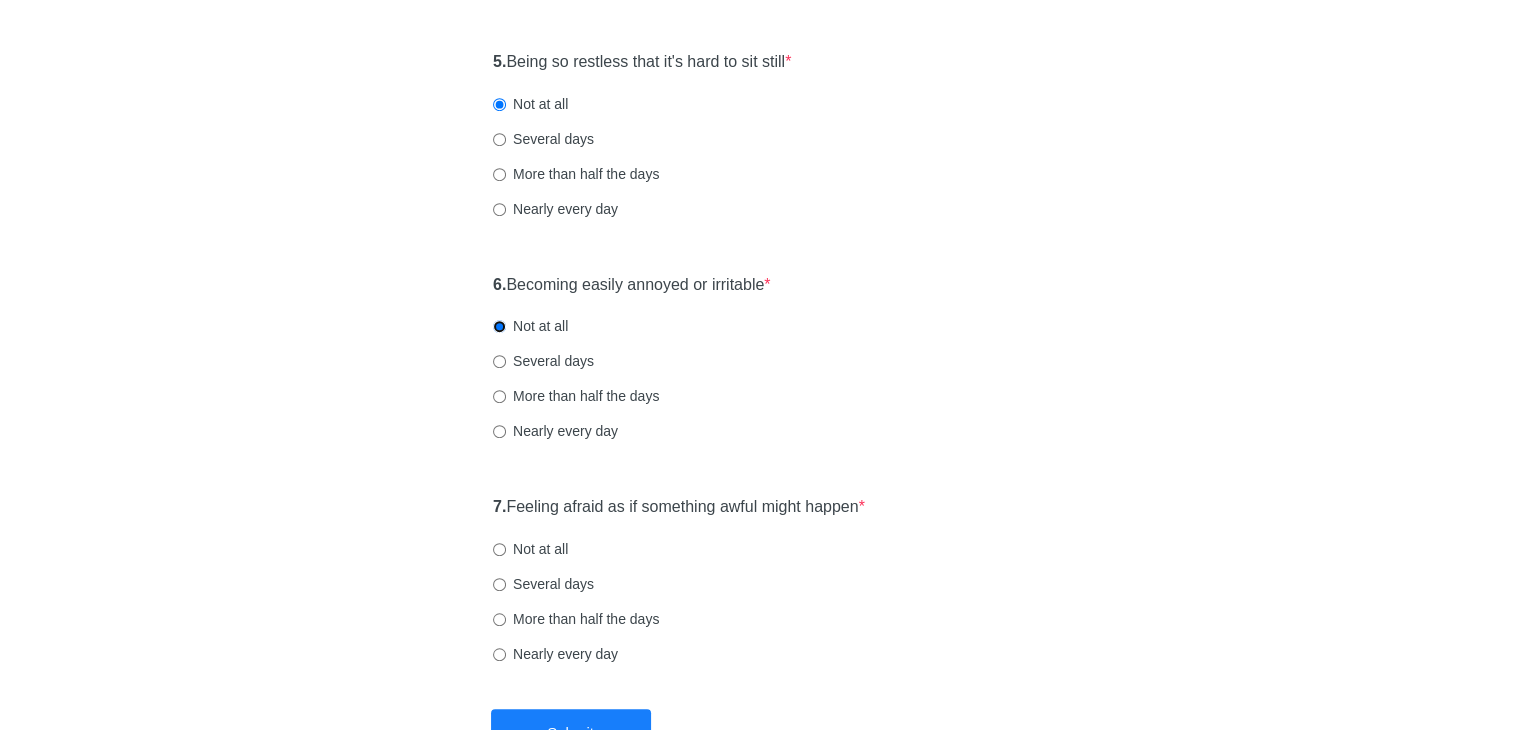 scroll, scrollTop: 1200, scrollLeft: 0, axis: vertical 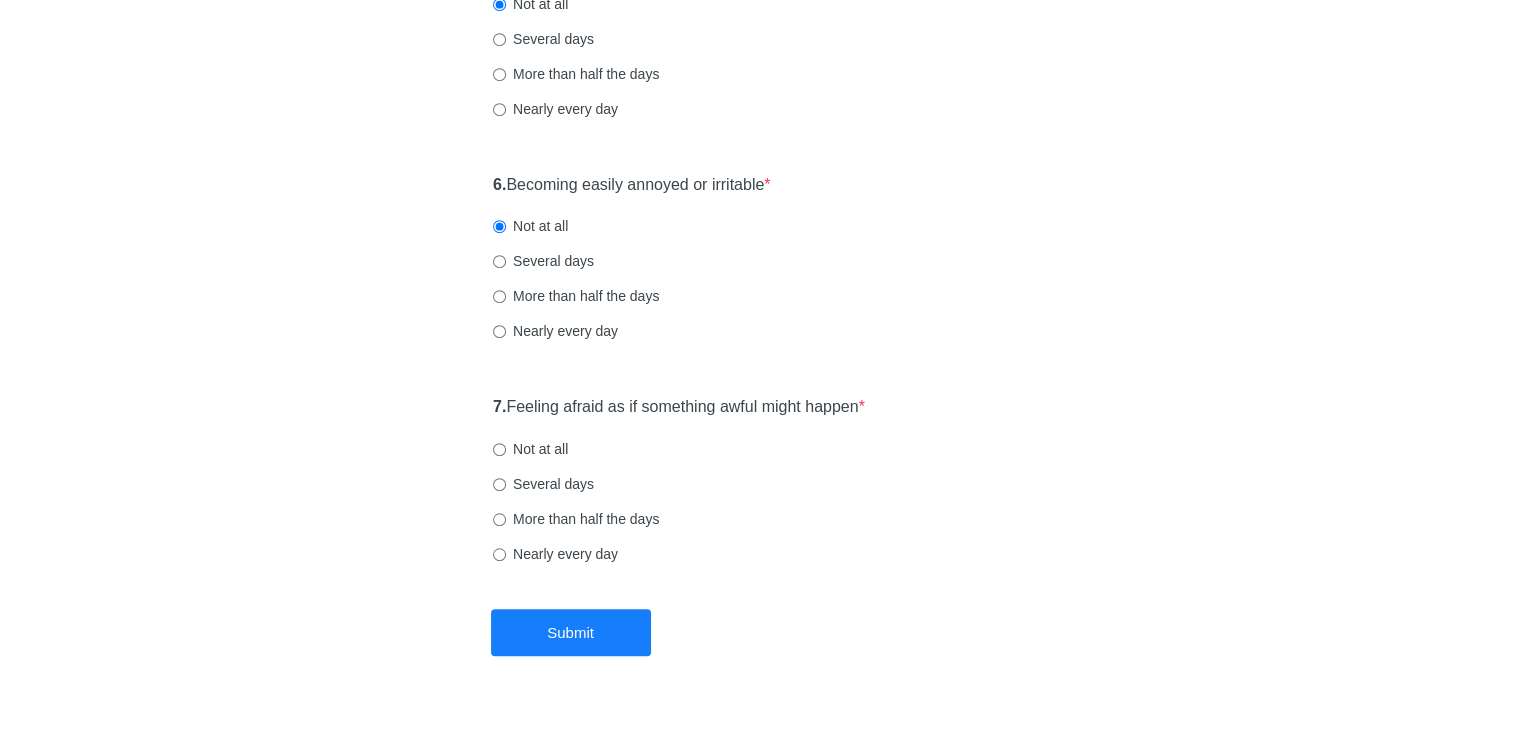 click on "Not at all" at bounding box center (530, 449) 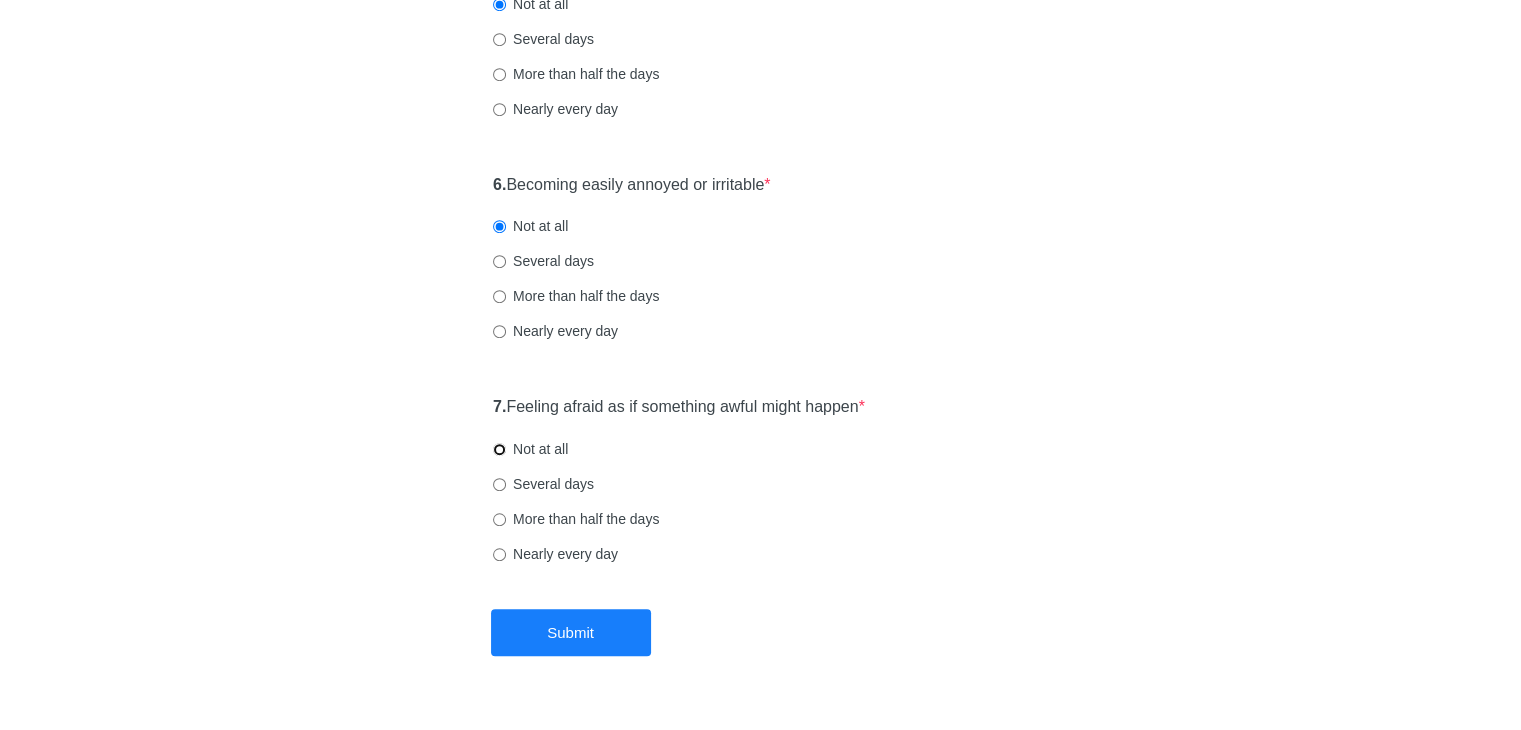 radio on "true" 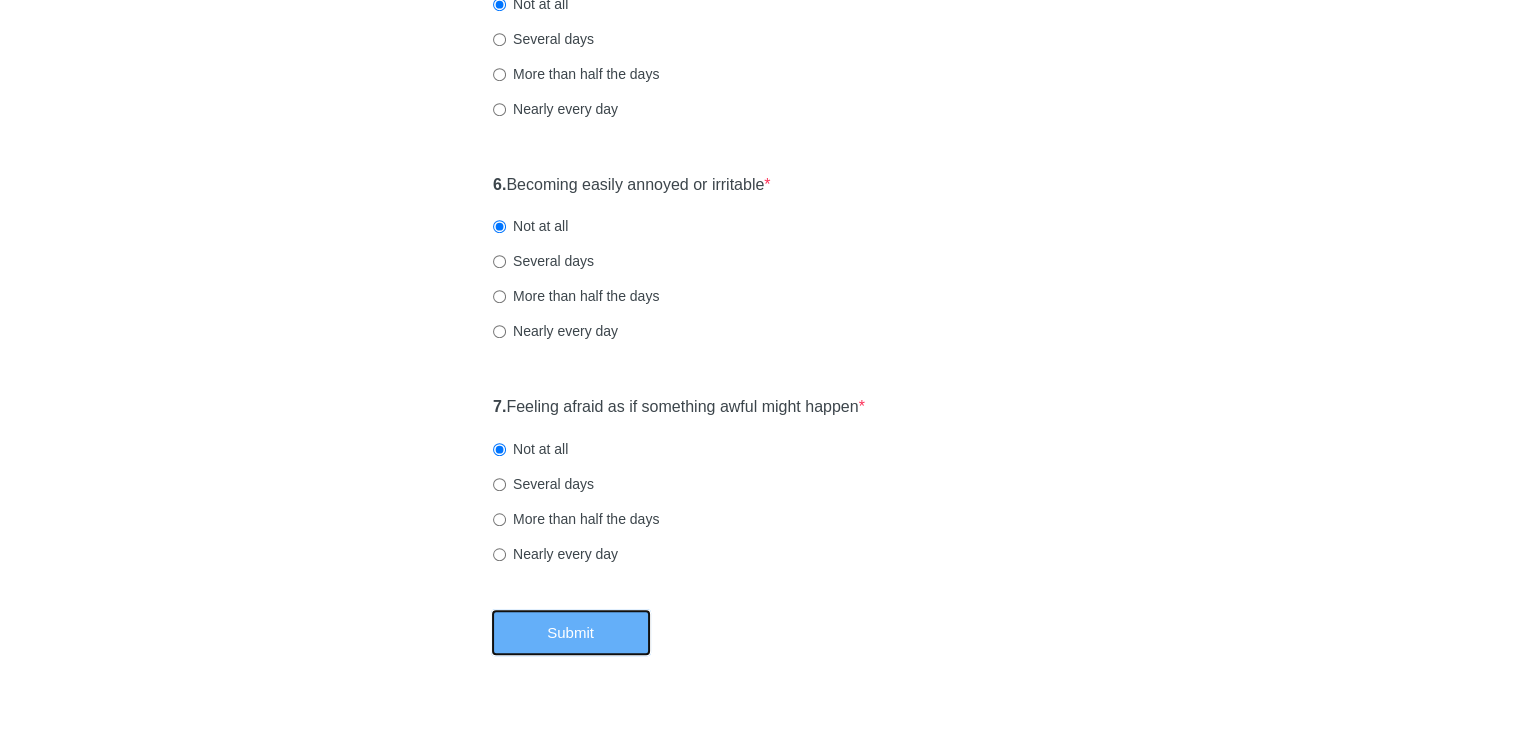 click on "Submit" at bounding box center [571, 632] 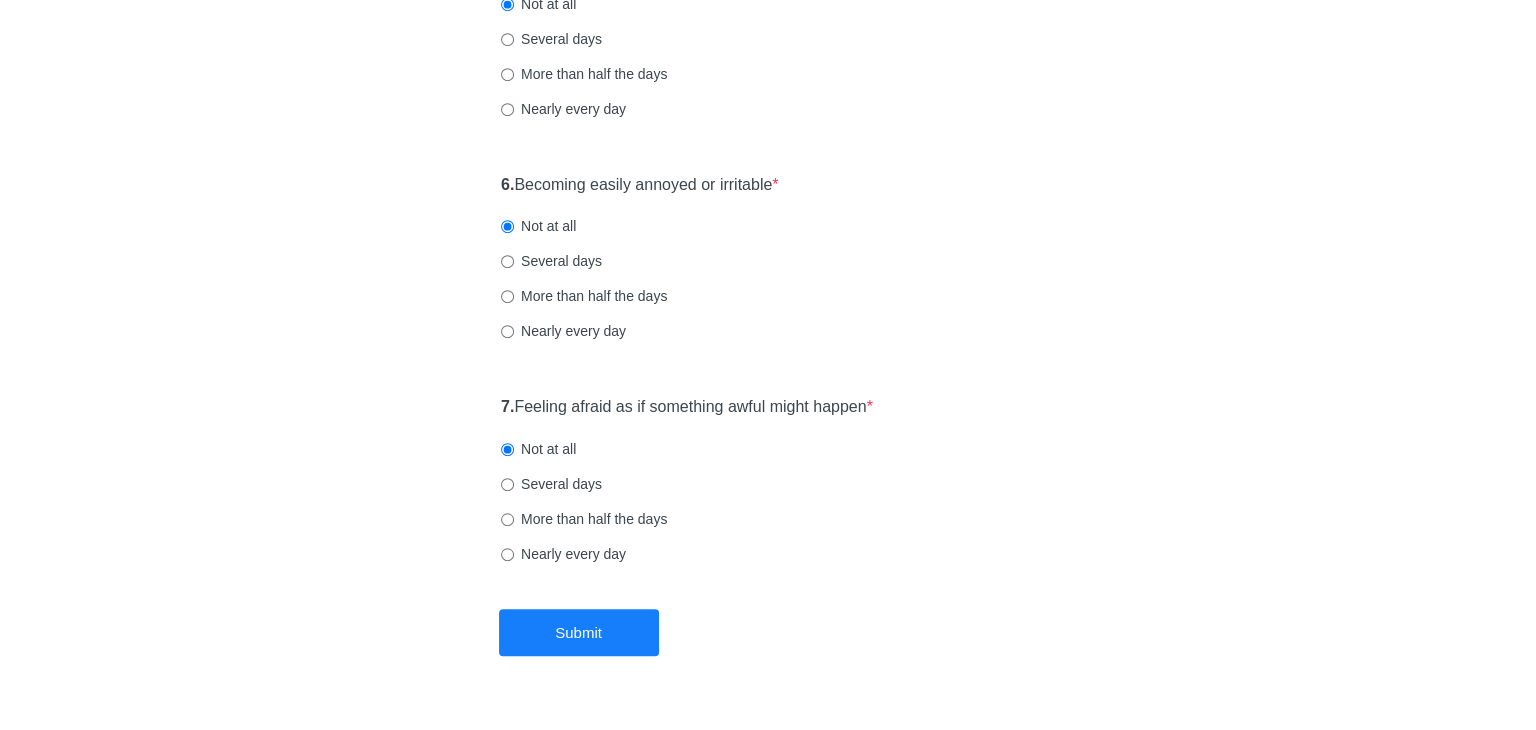 scroll, scrollTop: 0, scrollLeft: 0, axis: both 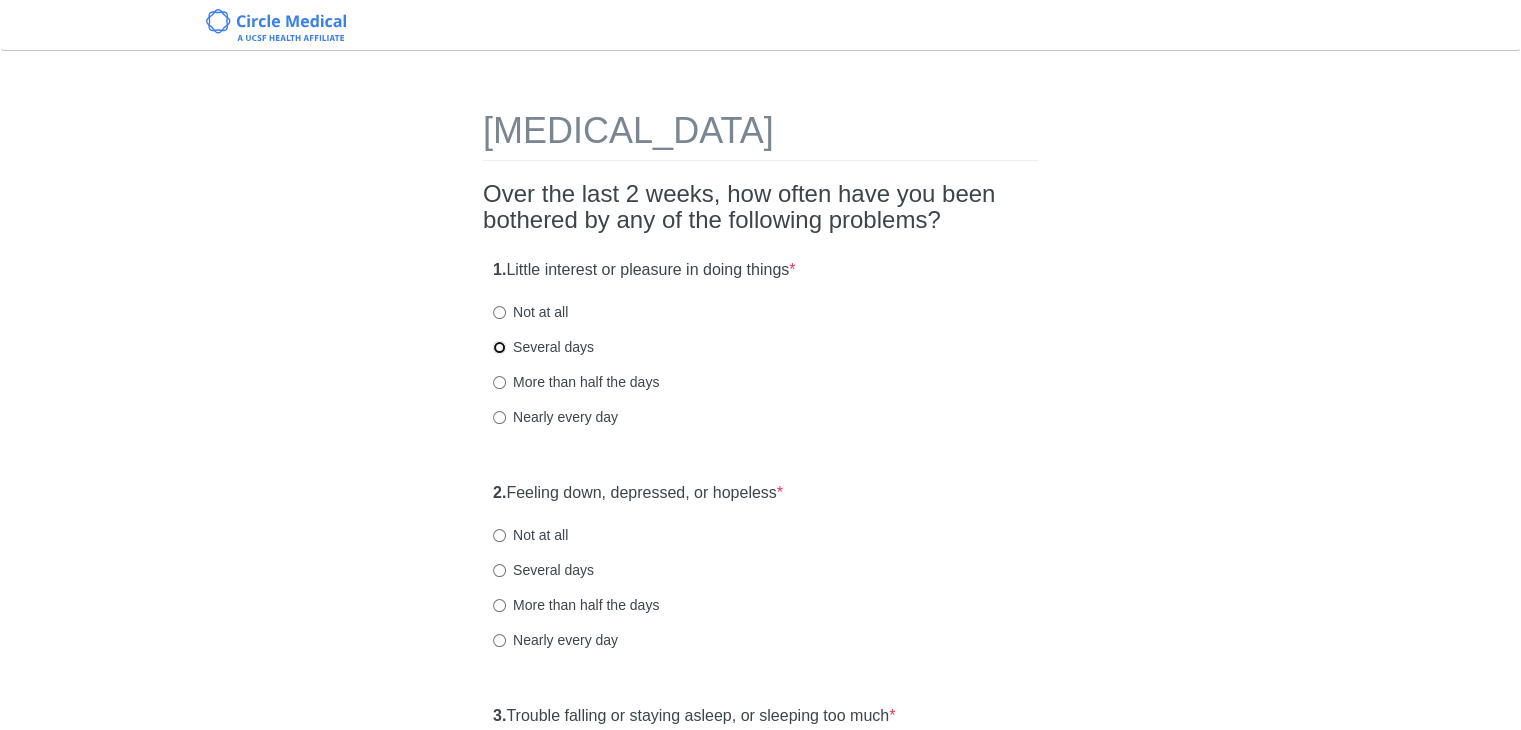 click on "Several days" at bounding box center [499, 347] 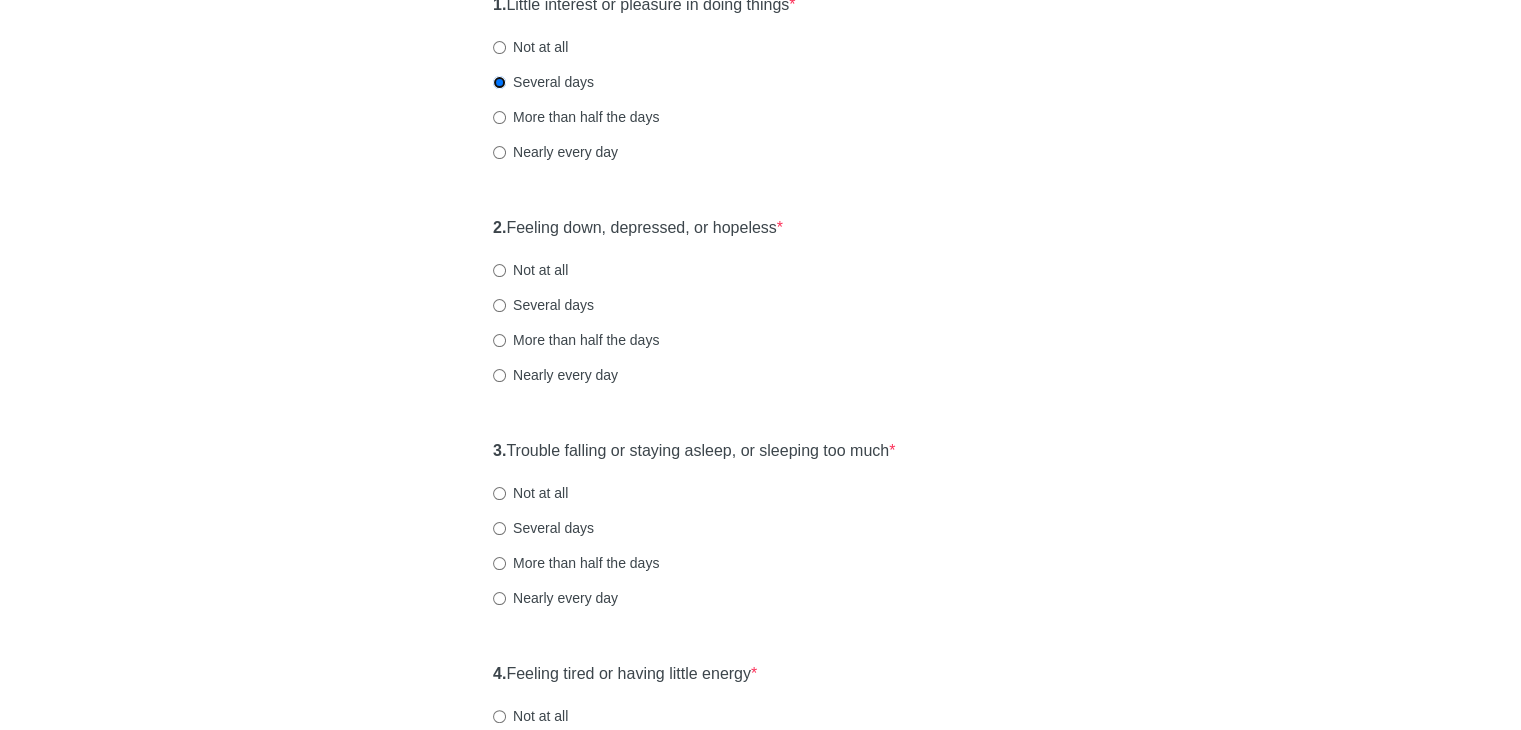 scroll, scrollTop: 300, scrollLeft: 0, axis: vertical 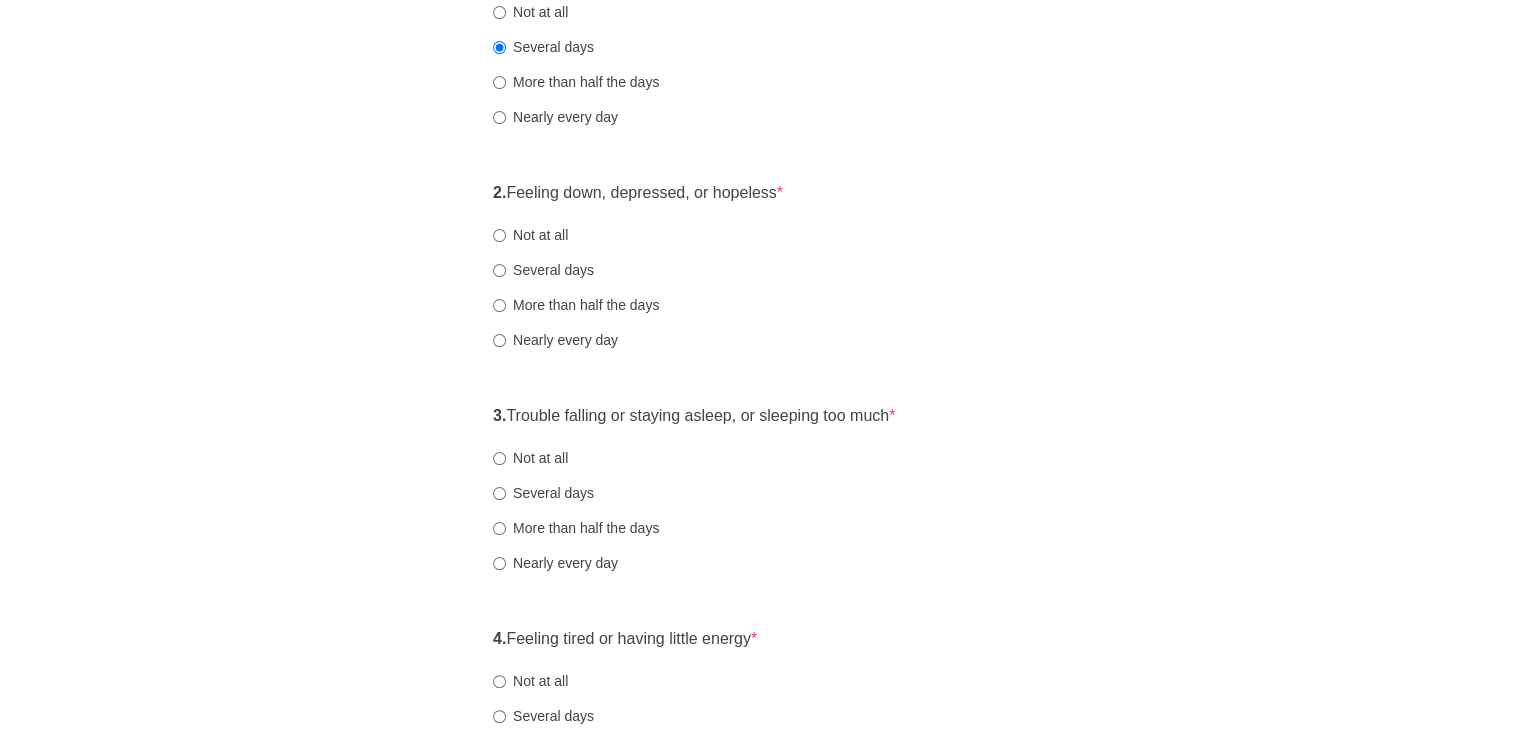 click on "Several days" at bounding box center [543, 270] 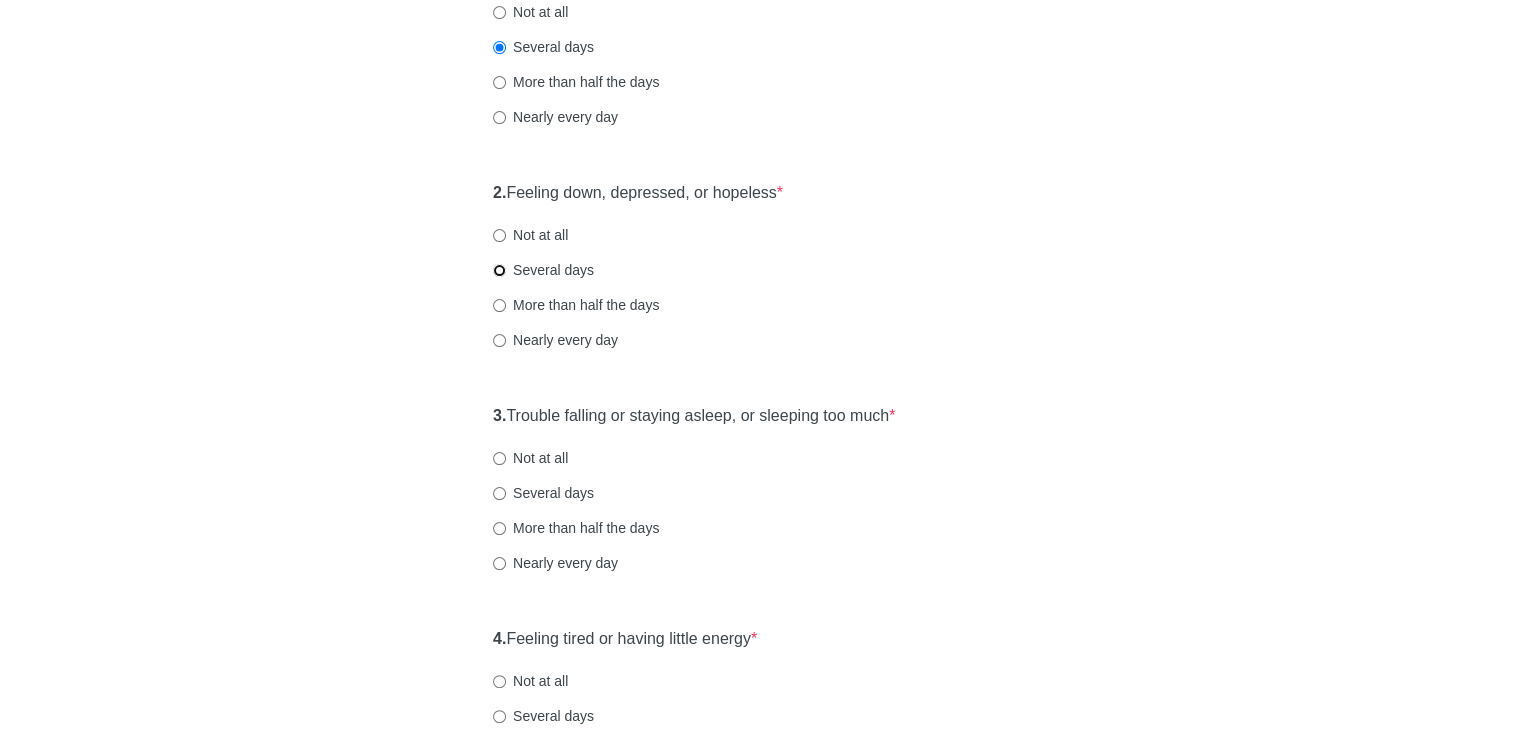 click on "Several days" at bounding box center (499, 270) 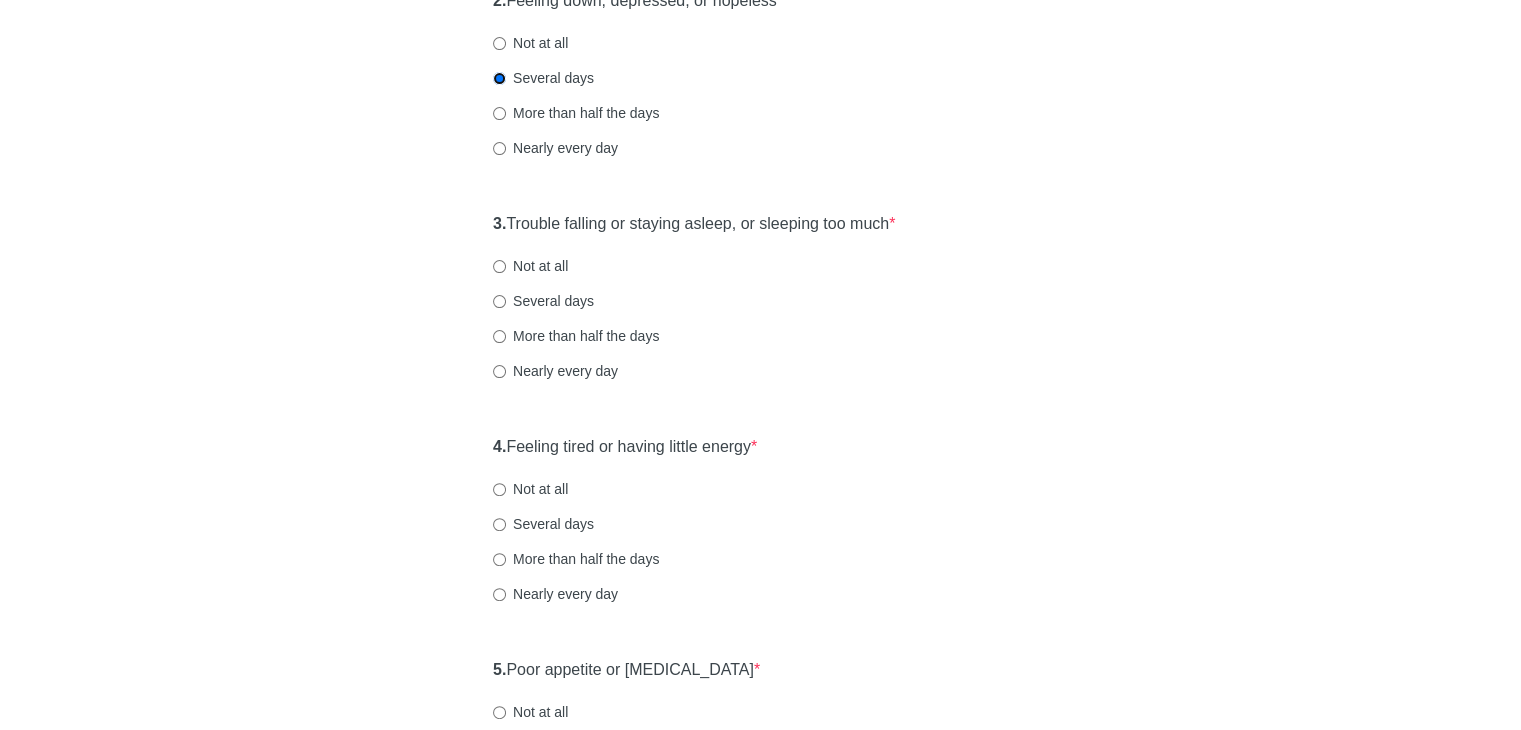 scroll, scrollTop: 500, scrollLeft: 0, axis: vertical 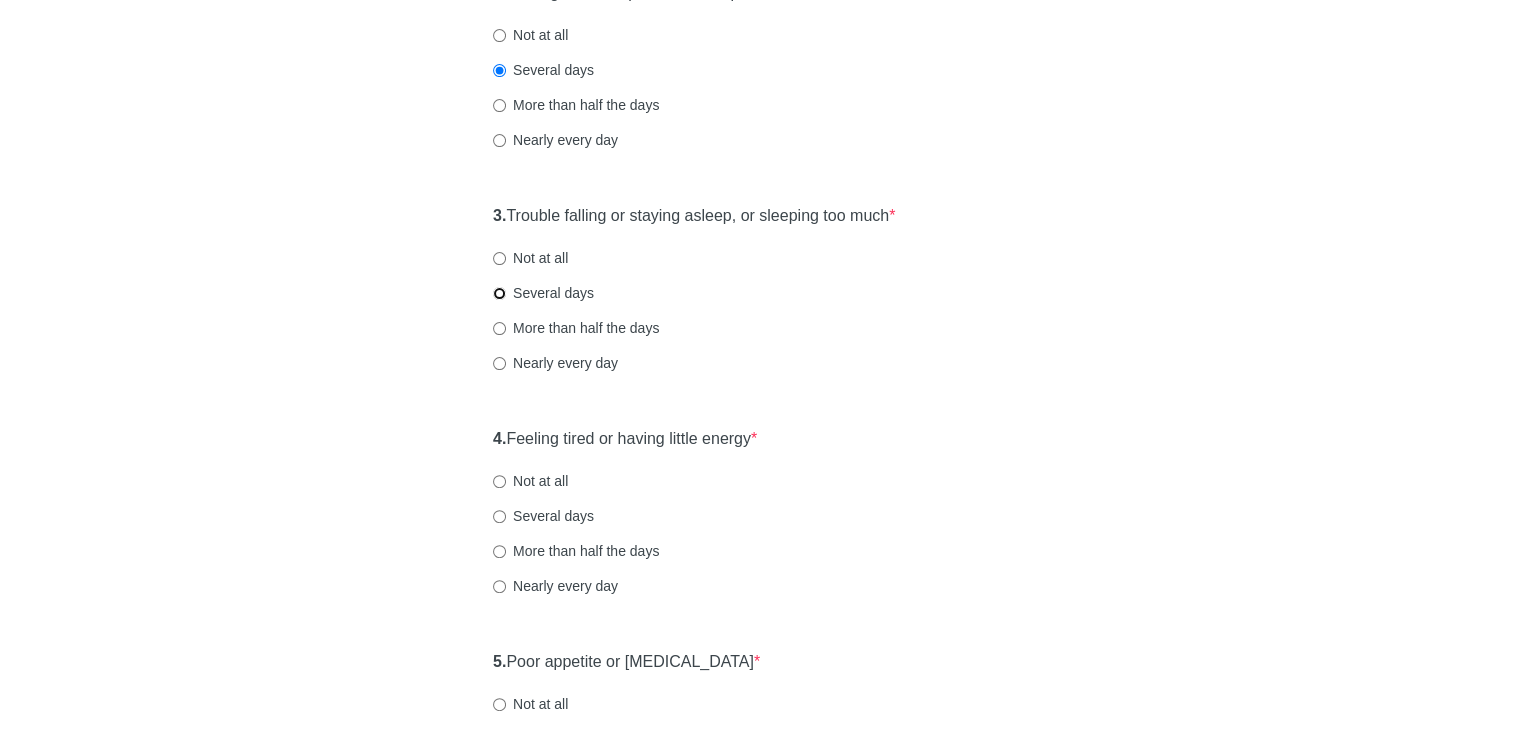 click on "Several days" at bounding box center [499, 293] 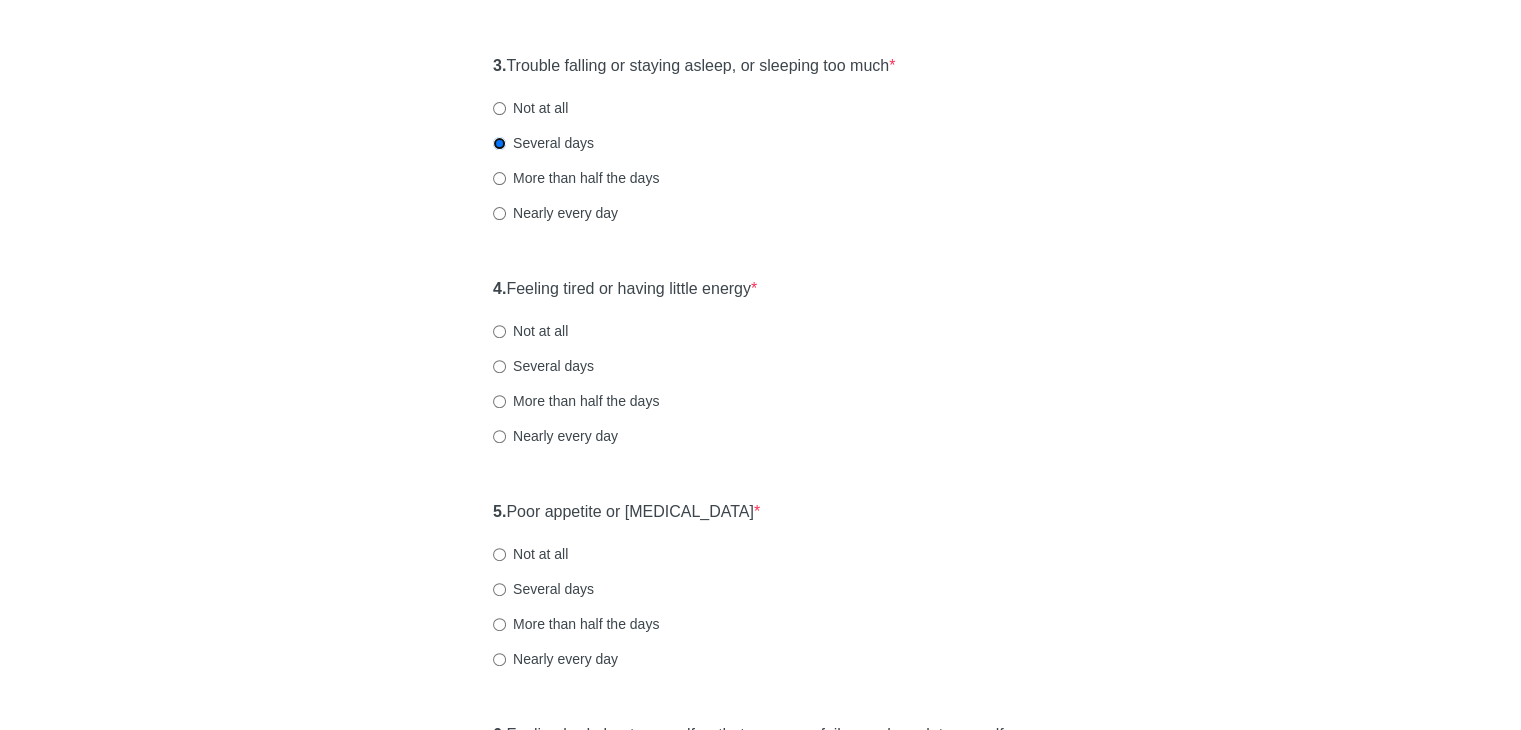 scroll, scrollTop: 700, scrollLeft: 0, axis: vertical 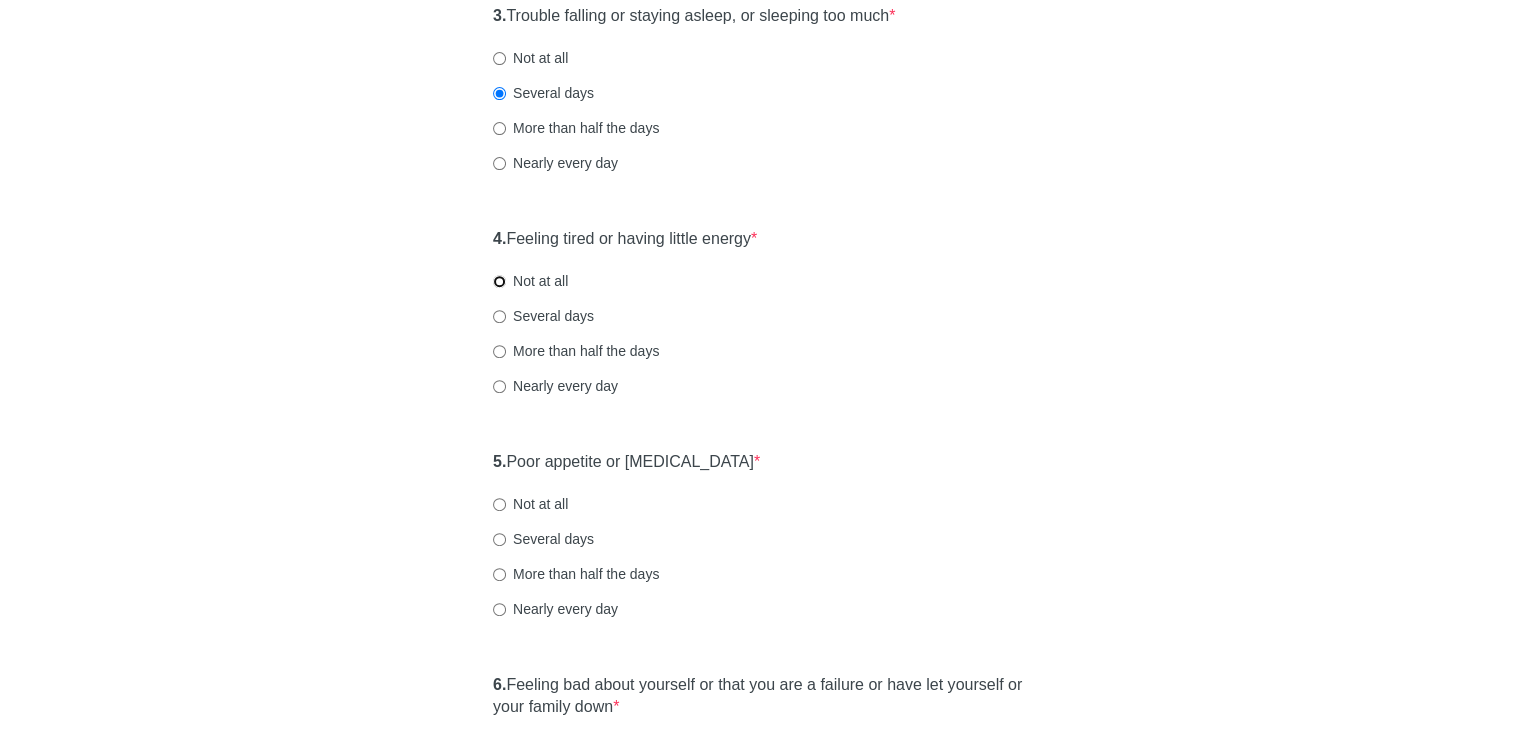 click on "Not at all" at bounding box center (499, 281) 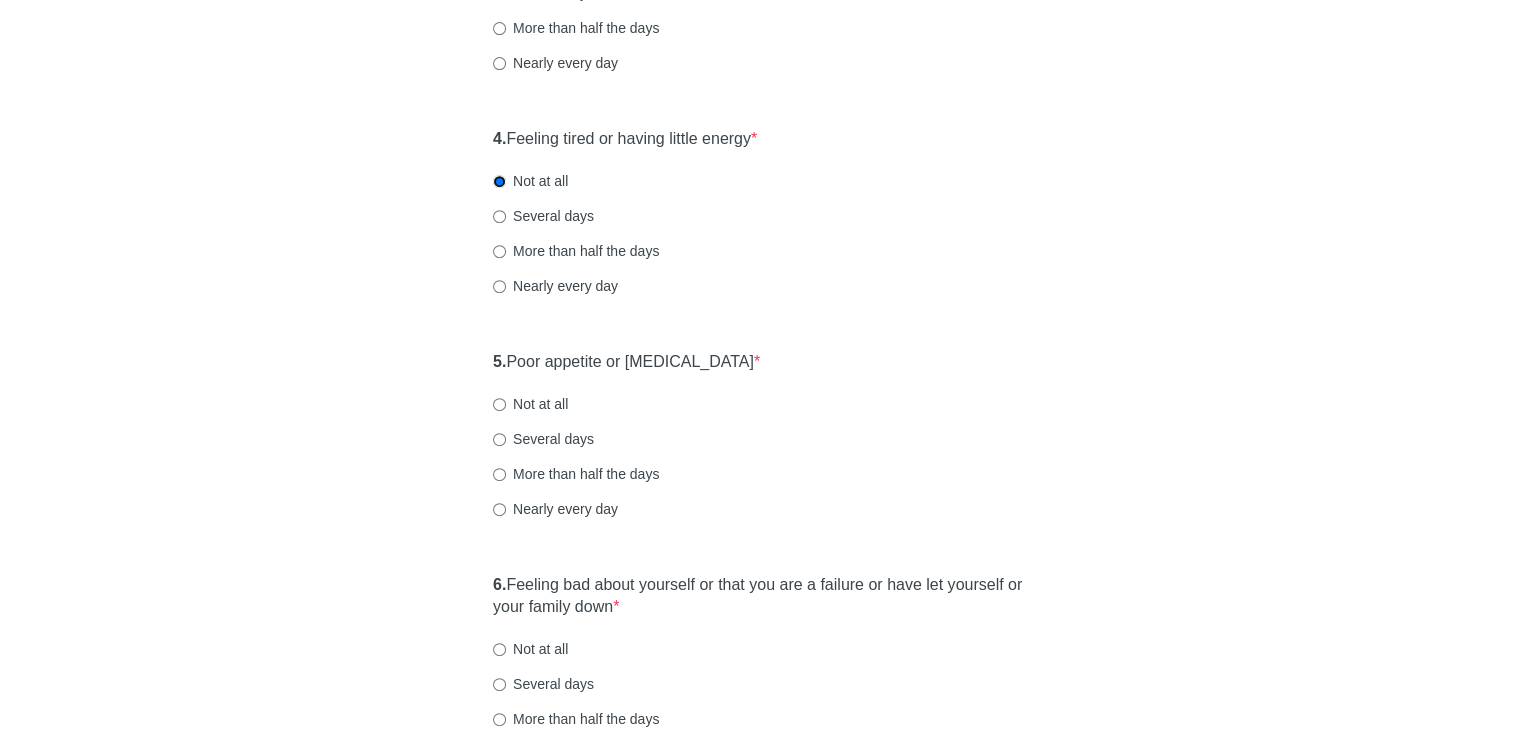 scroll, scrollTop: 900, scrollLeft: 0, axis: vertical 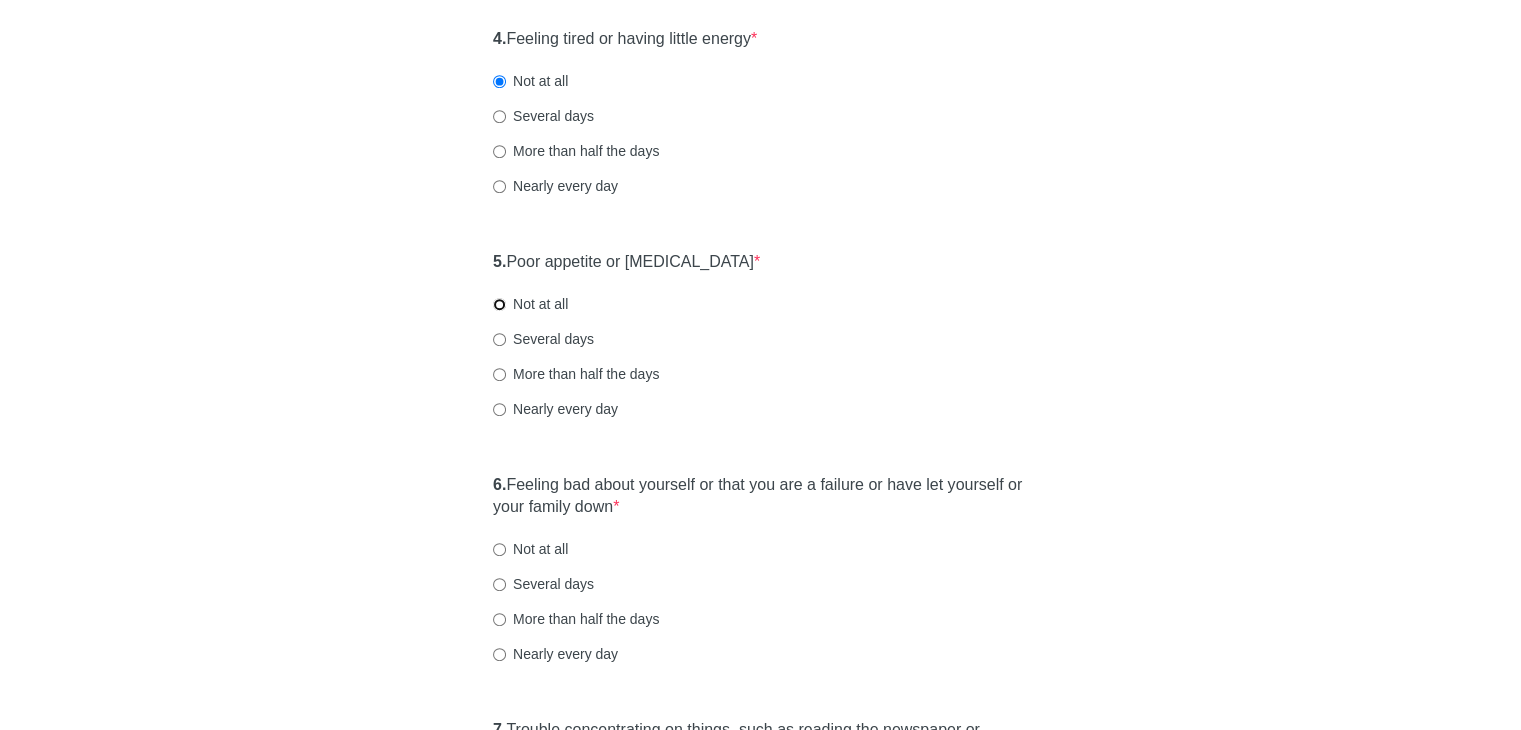 click on "Not at all" at bounding box center (499, 304) 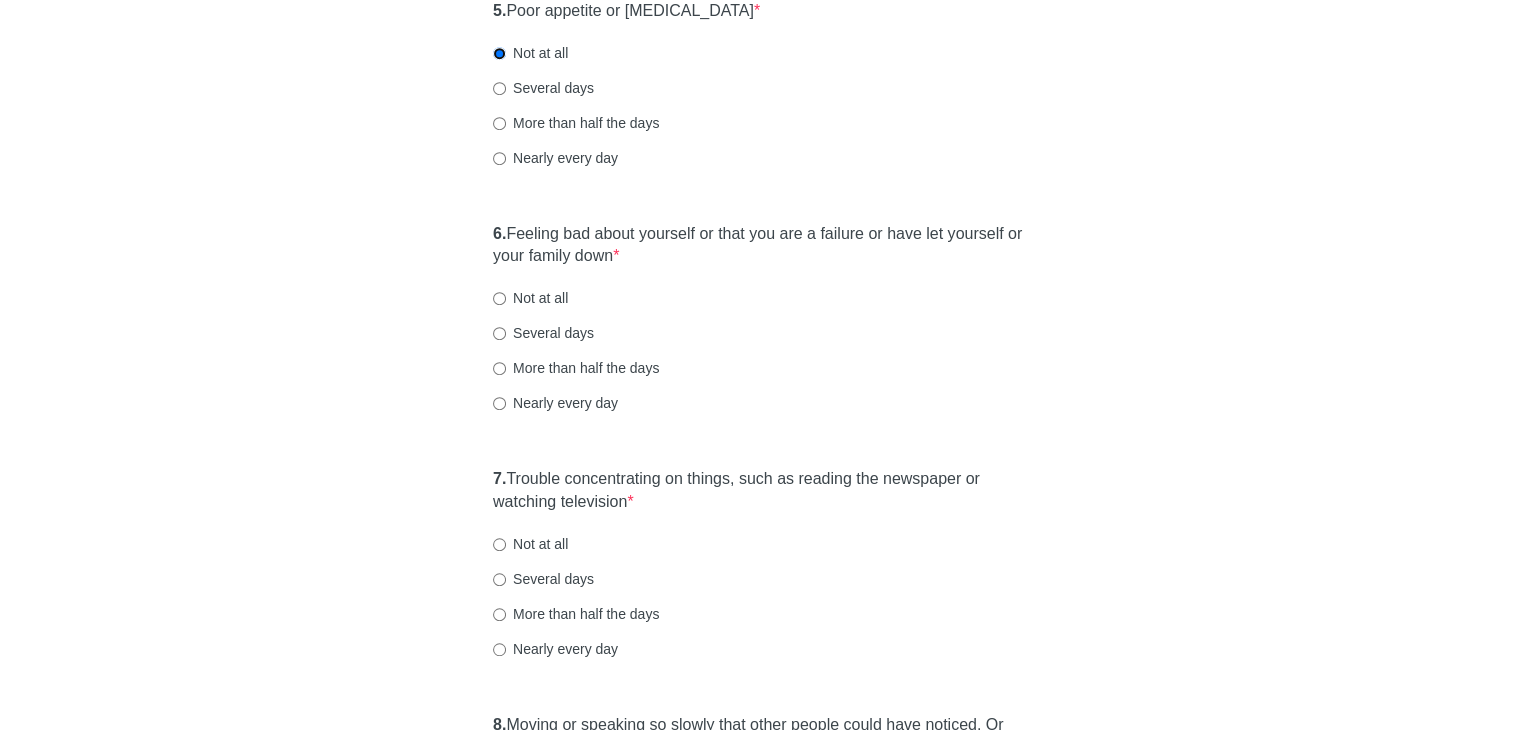 scroll, scrollTop: 1200, scrollLeft: 0, axis: vertical 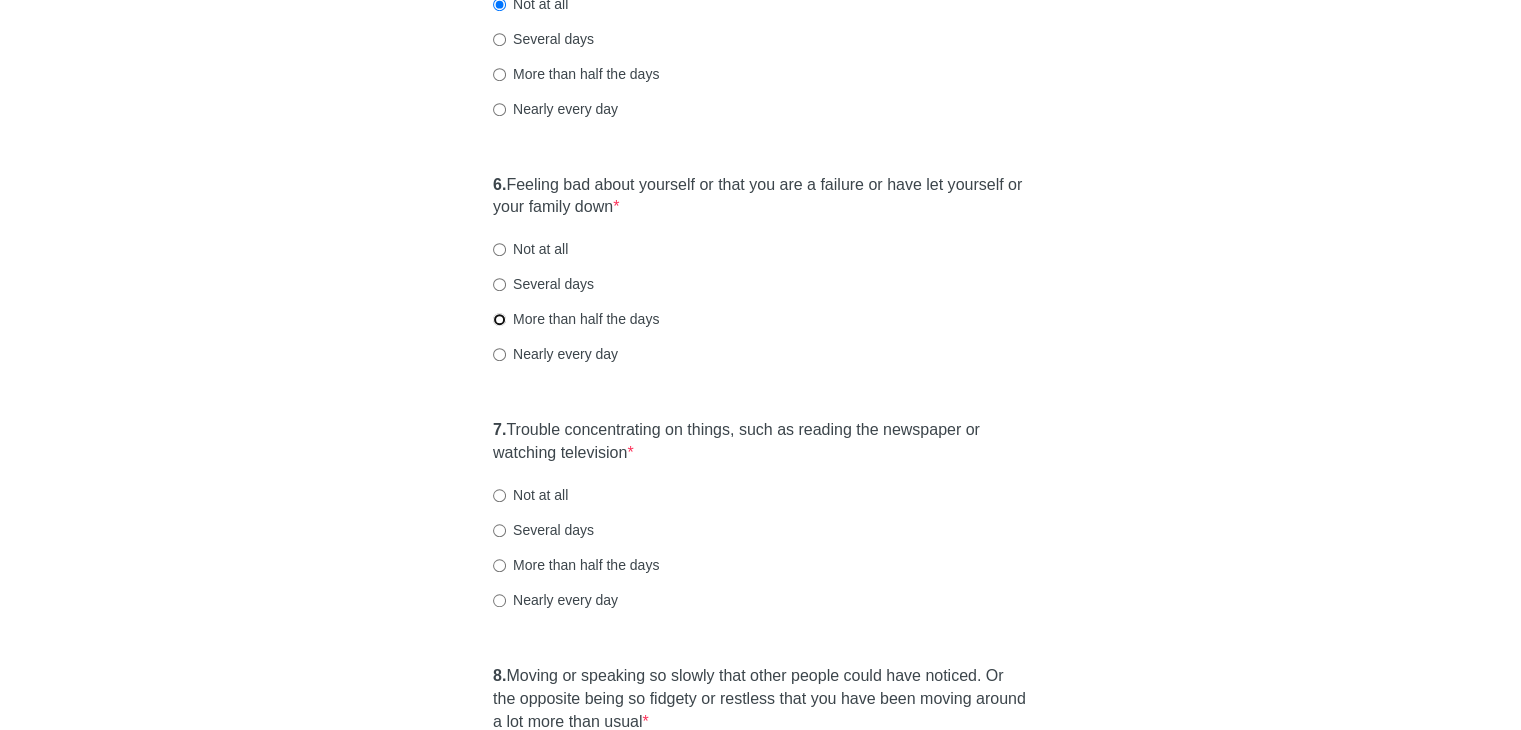 click on "More than half the days" at bounding box center (499, 319) 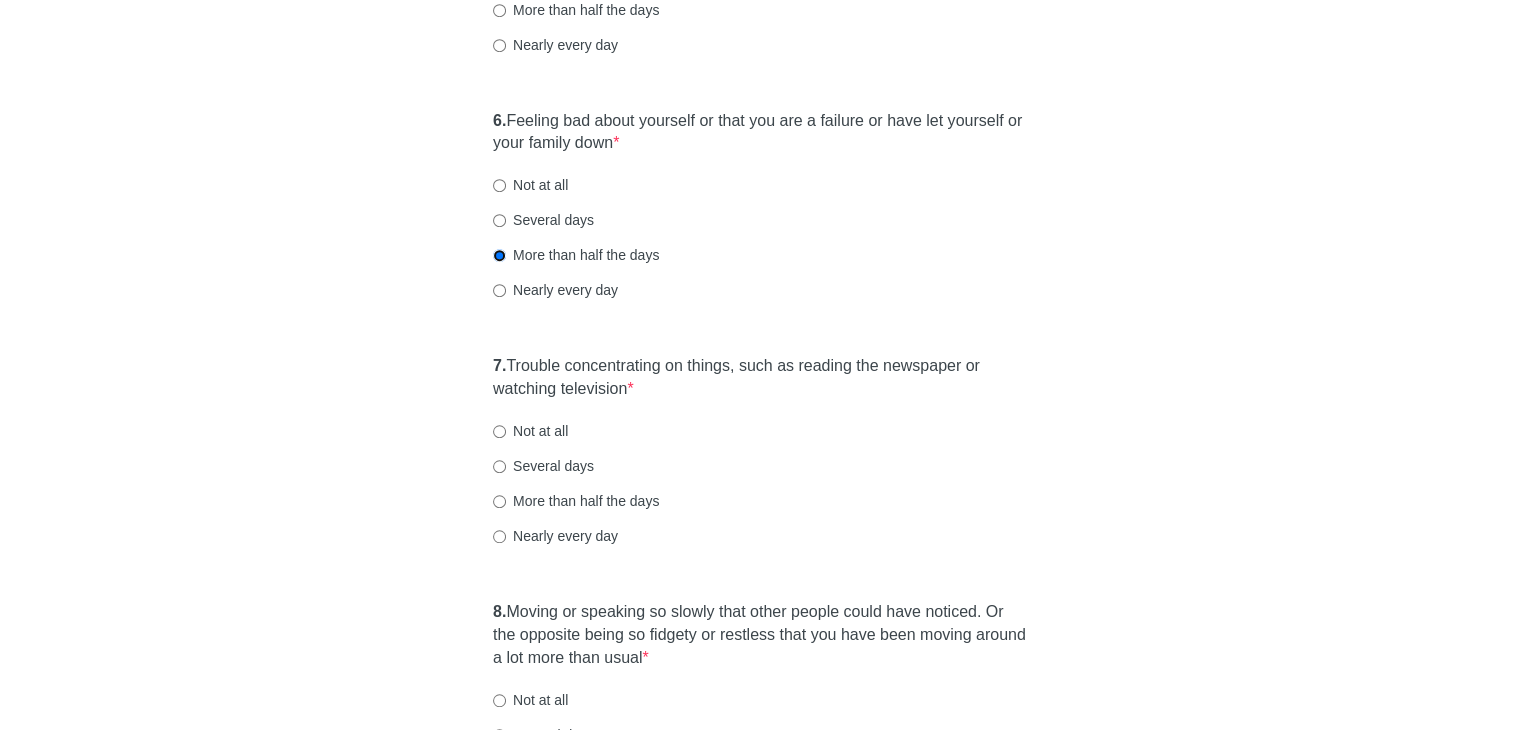 scroll, scrollTop: 1300, scrollLeft: 0, axis: vertical 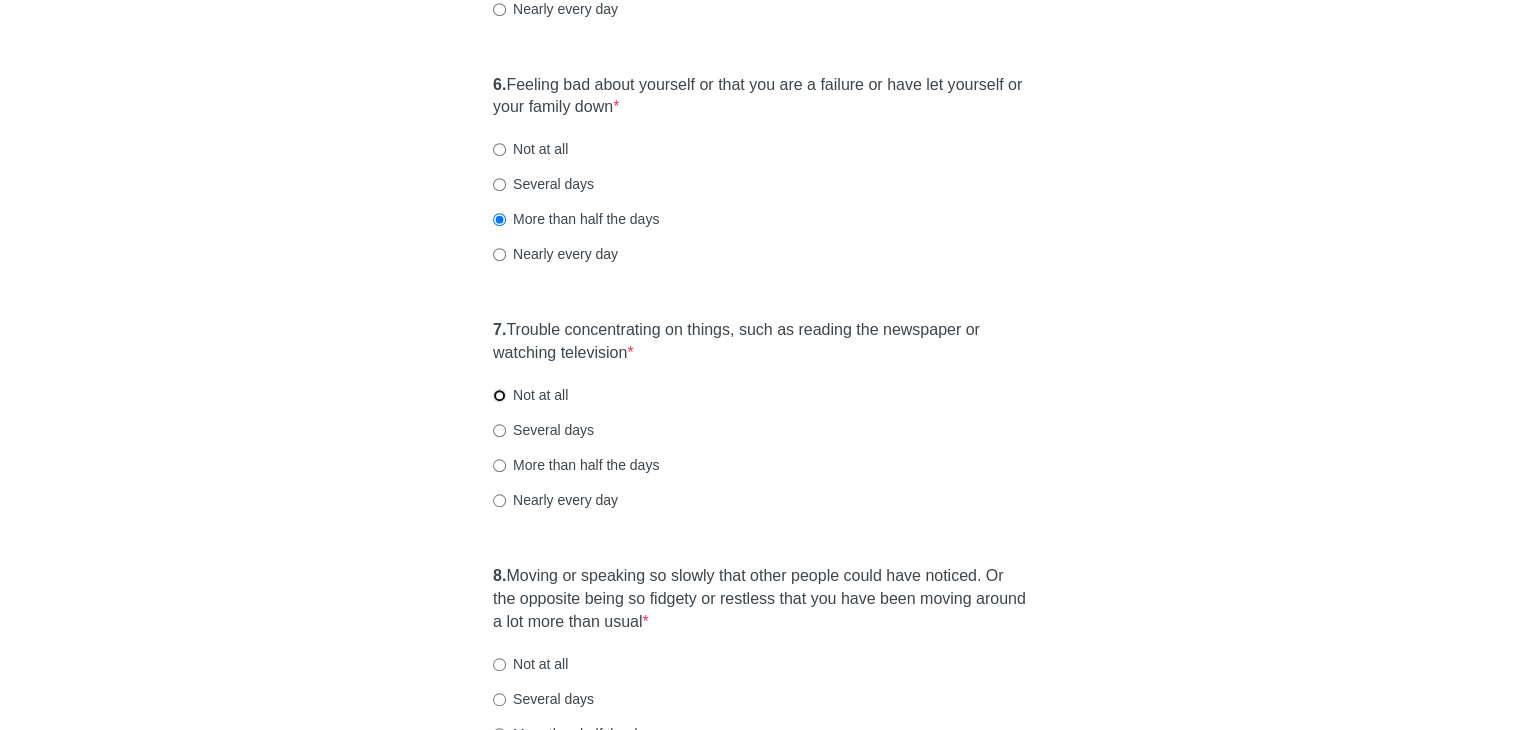 click on "Not at all" at bounding box center (499, 395) 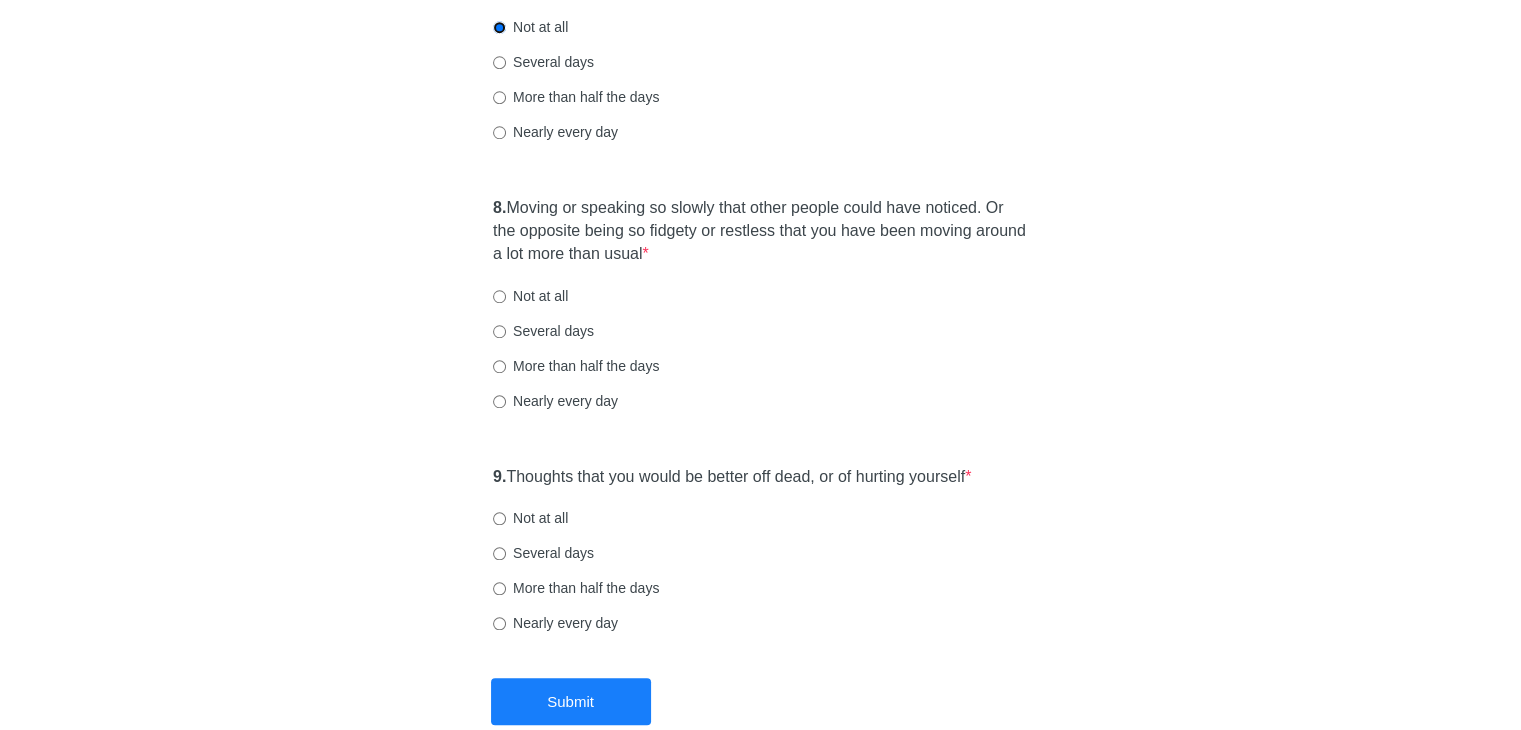 scroll, scrollTop: 1700, scrollLeft: 0, axis: vertical 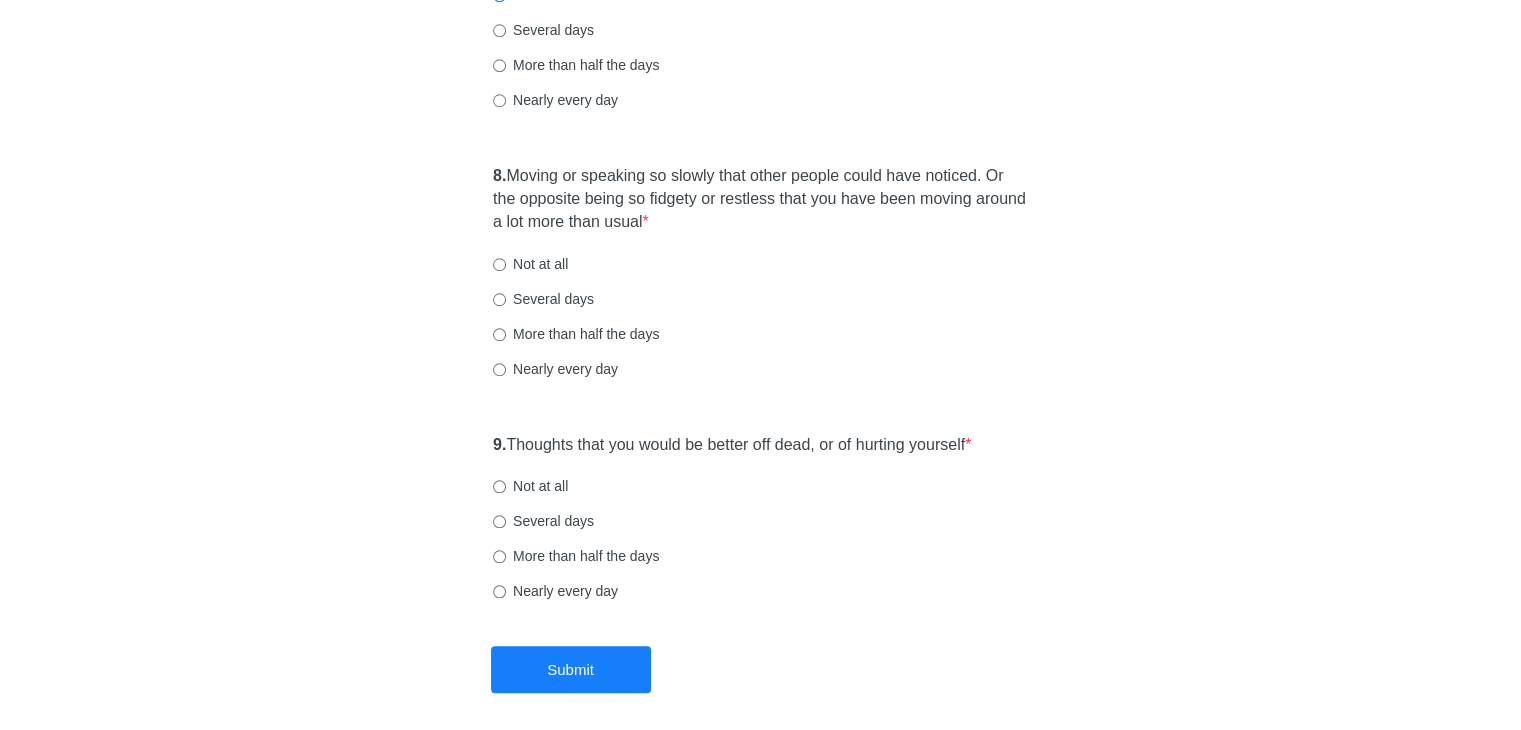 click on "Not at all" at bounding box center (530, 264) 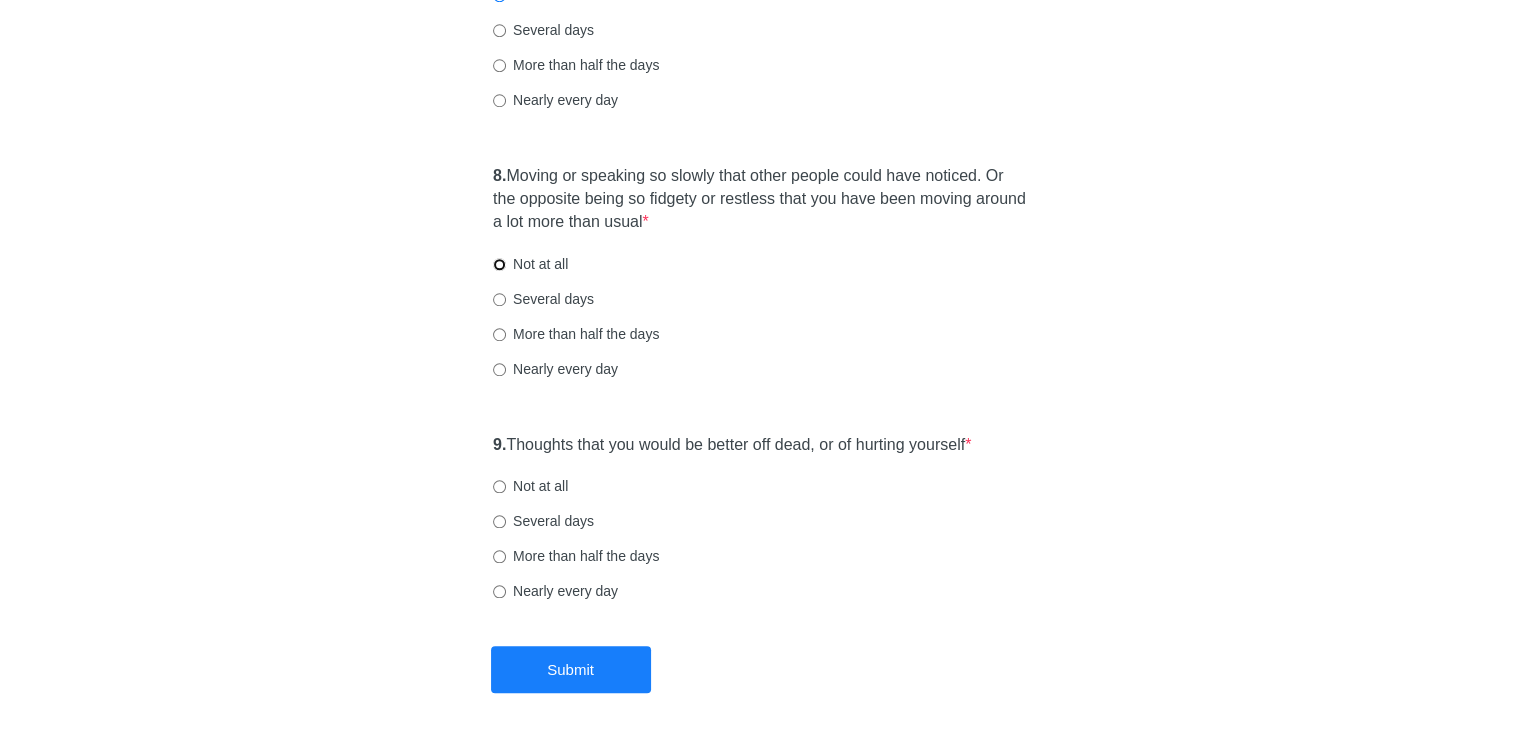 radio on "true" 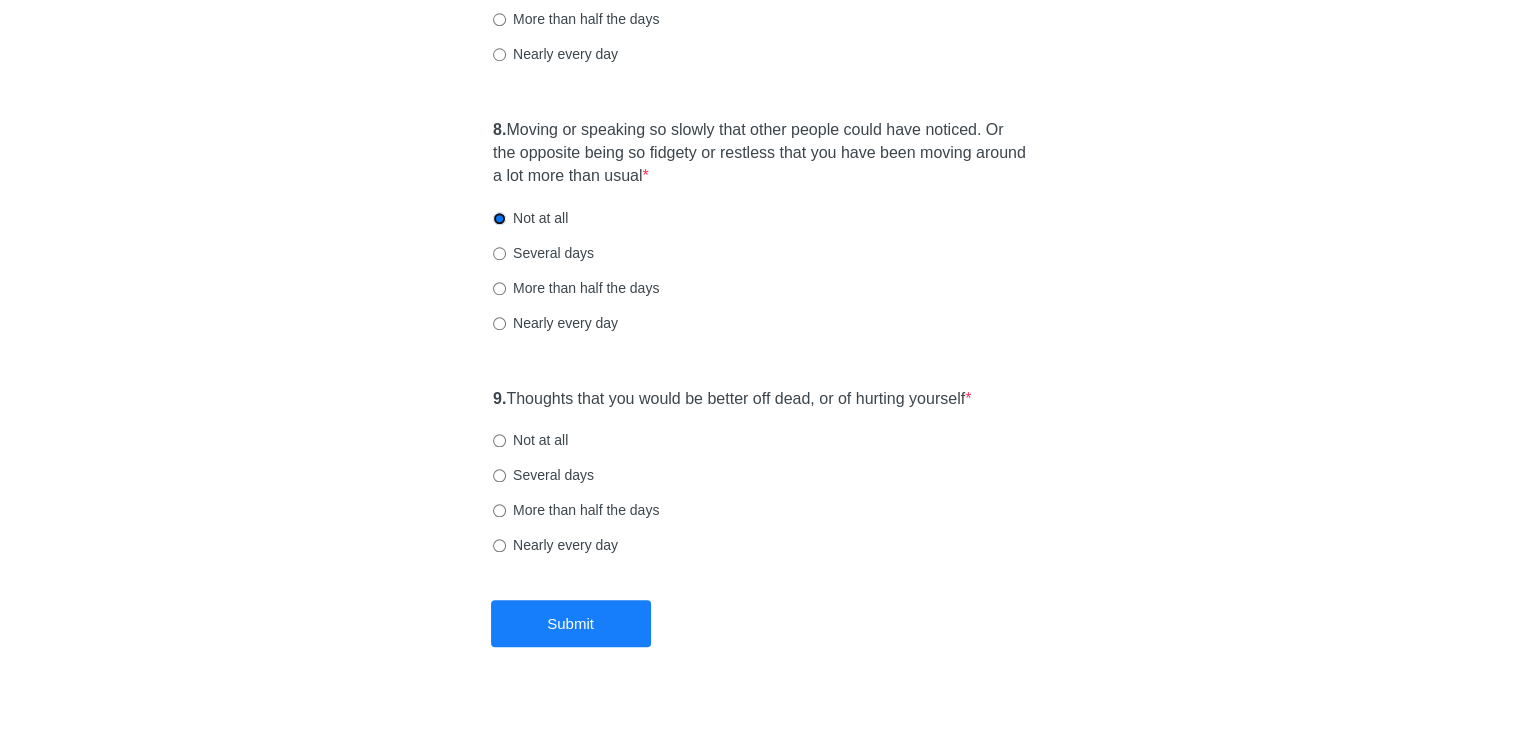 scroll, scrollTop: 1784, scrollLeft: 0, axis: vertical 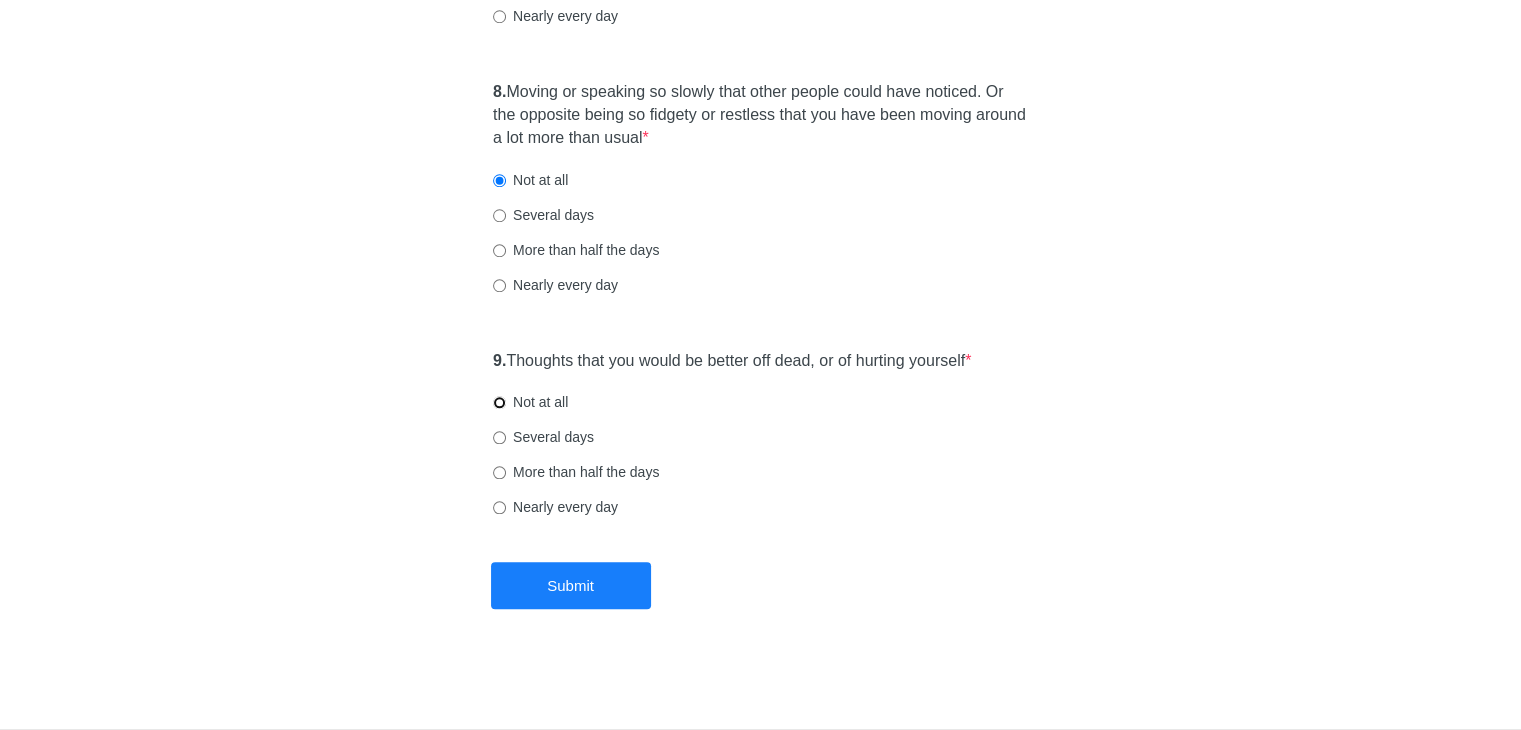 click on "Not at all" at bounding box center (499, 402) 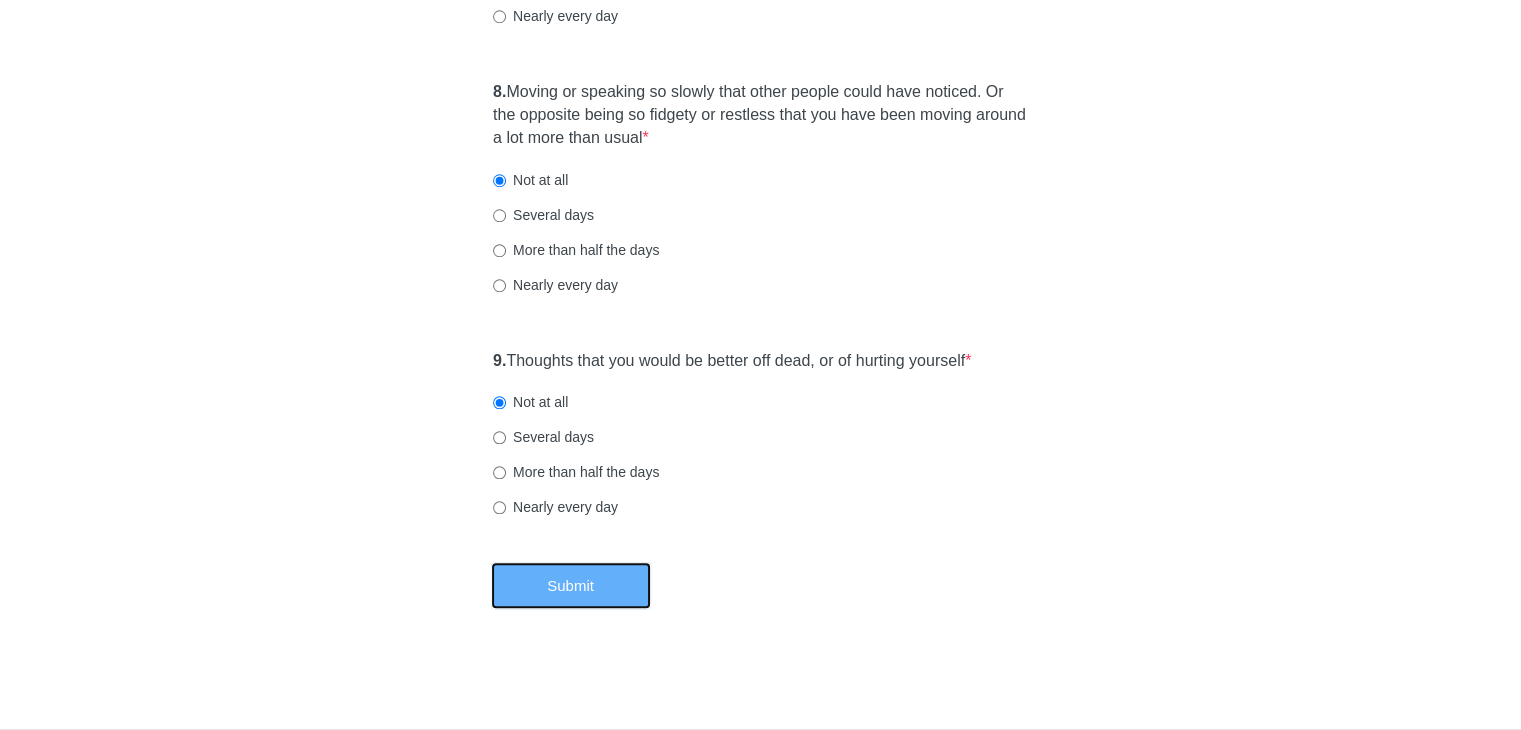 click on "Submit" at bounding box center (571, 585) 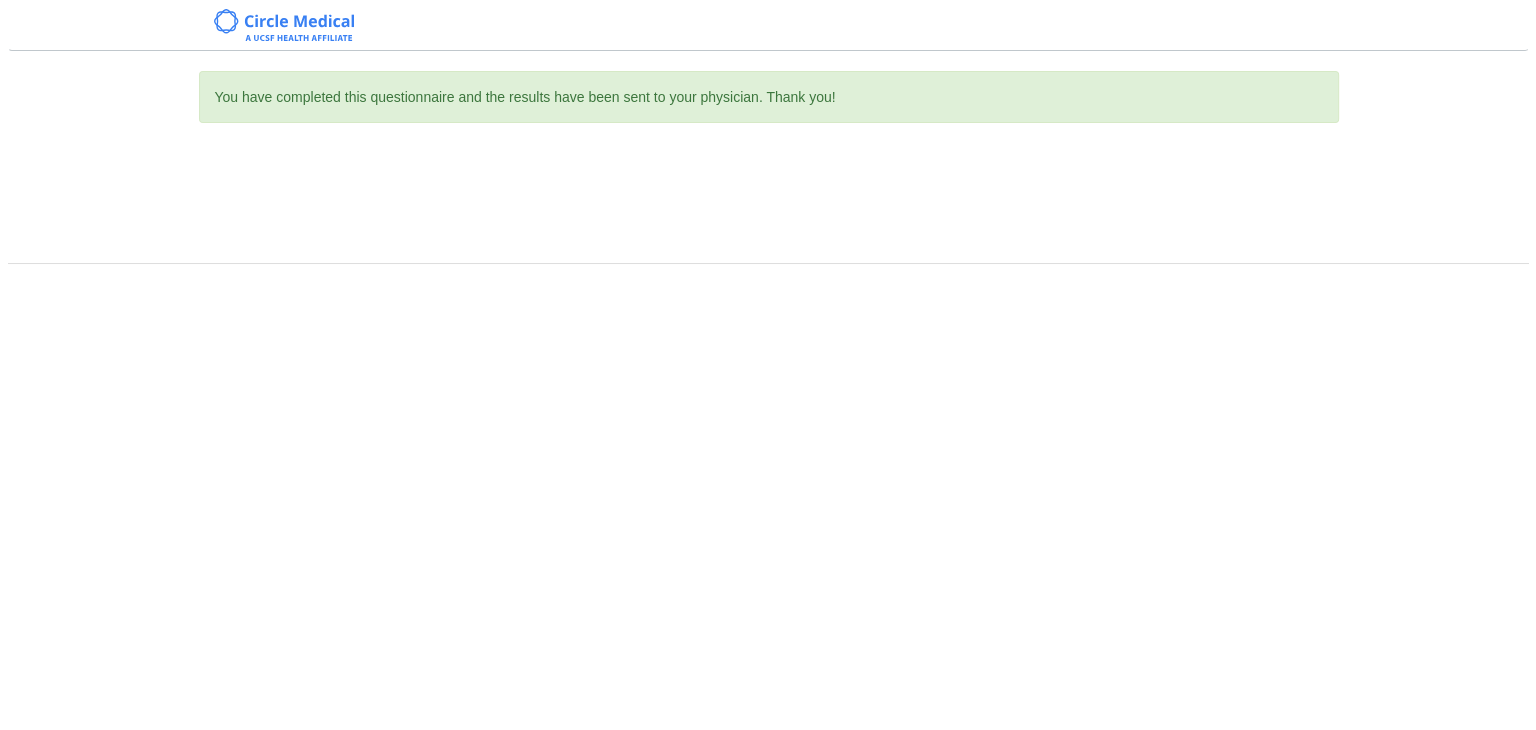 scroll, scrollTop: 0, scrollLeft: 0, axis: both 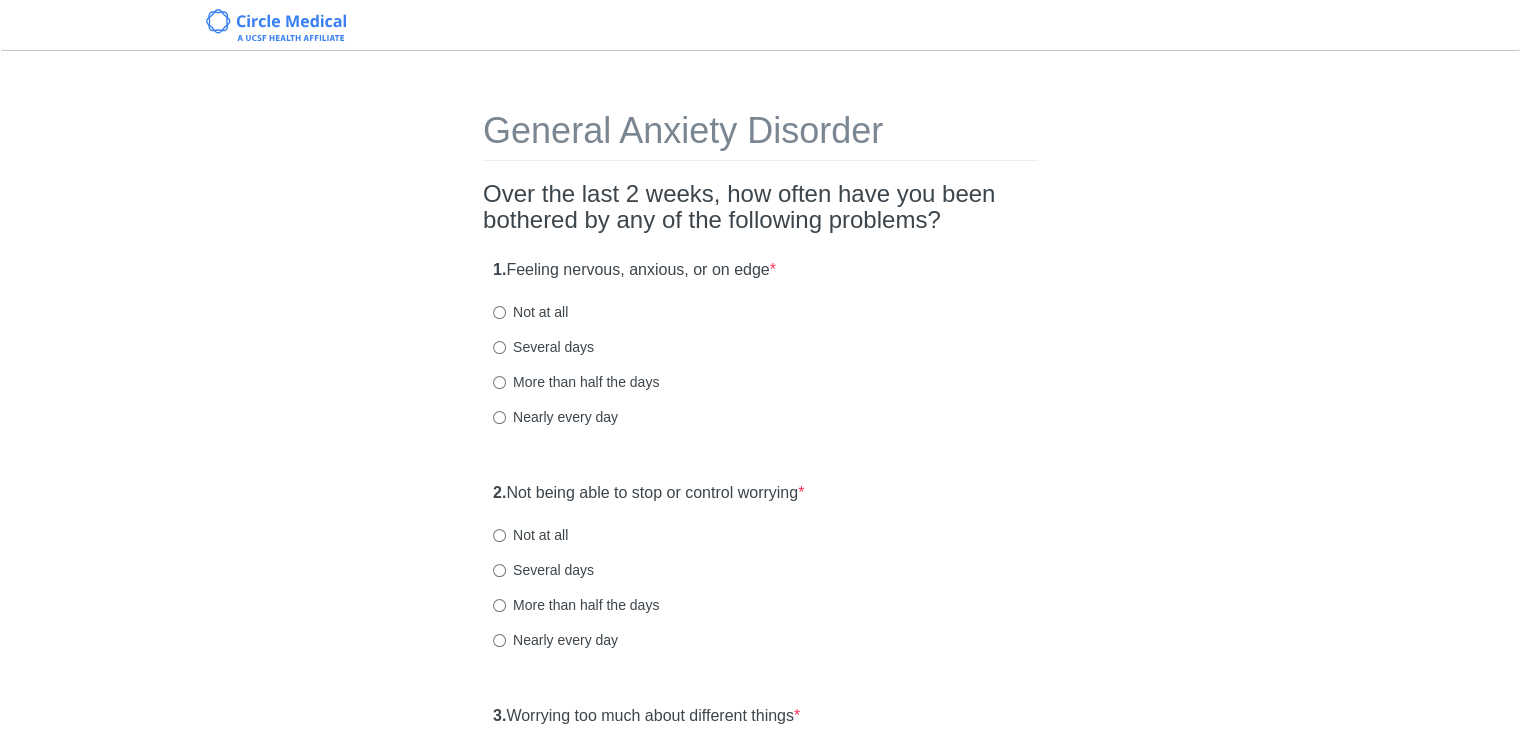 click on "Several days" at bounding box center (543, 347) 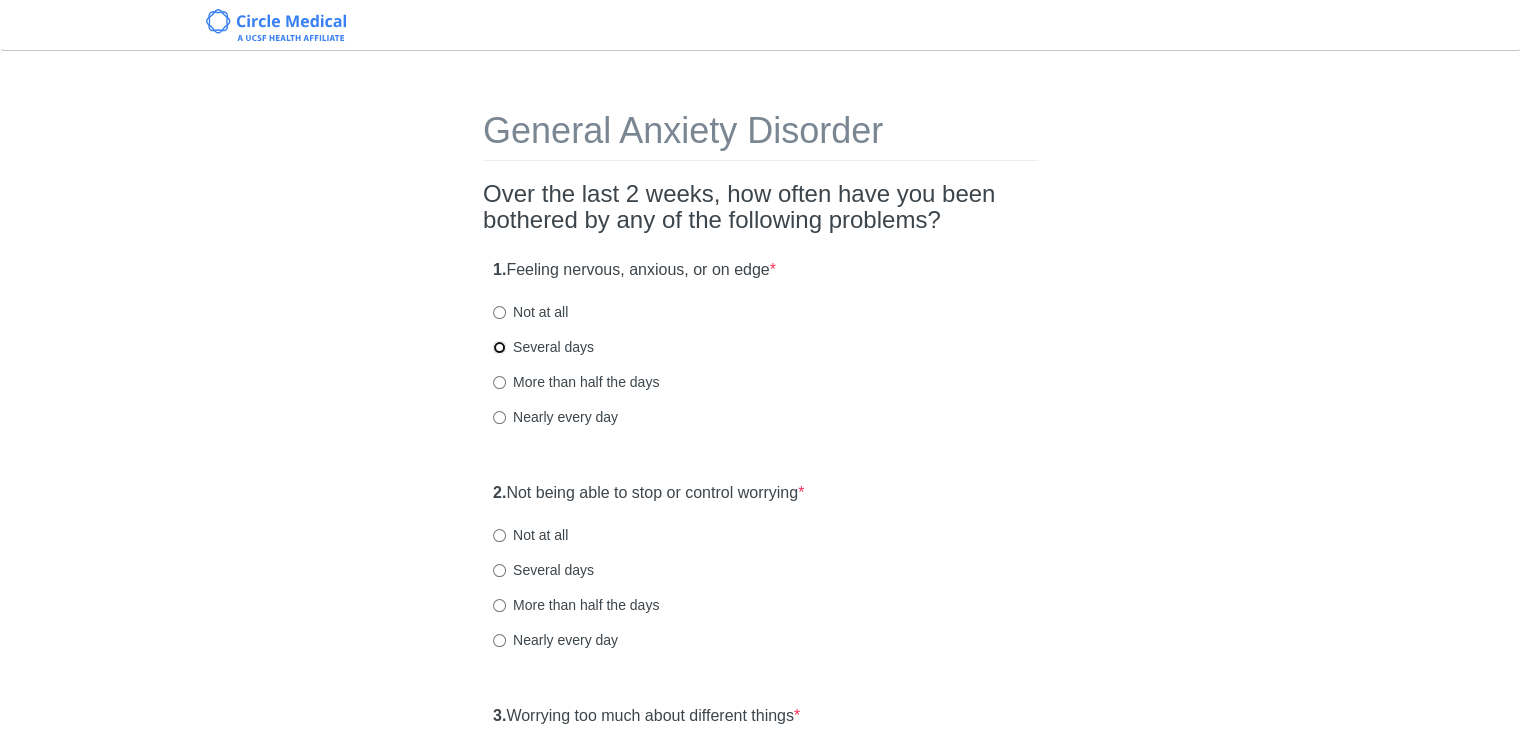 click on "Several days" at bounding box center [499, 347] 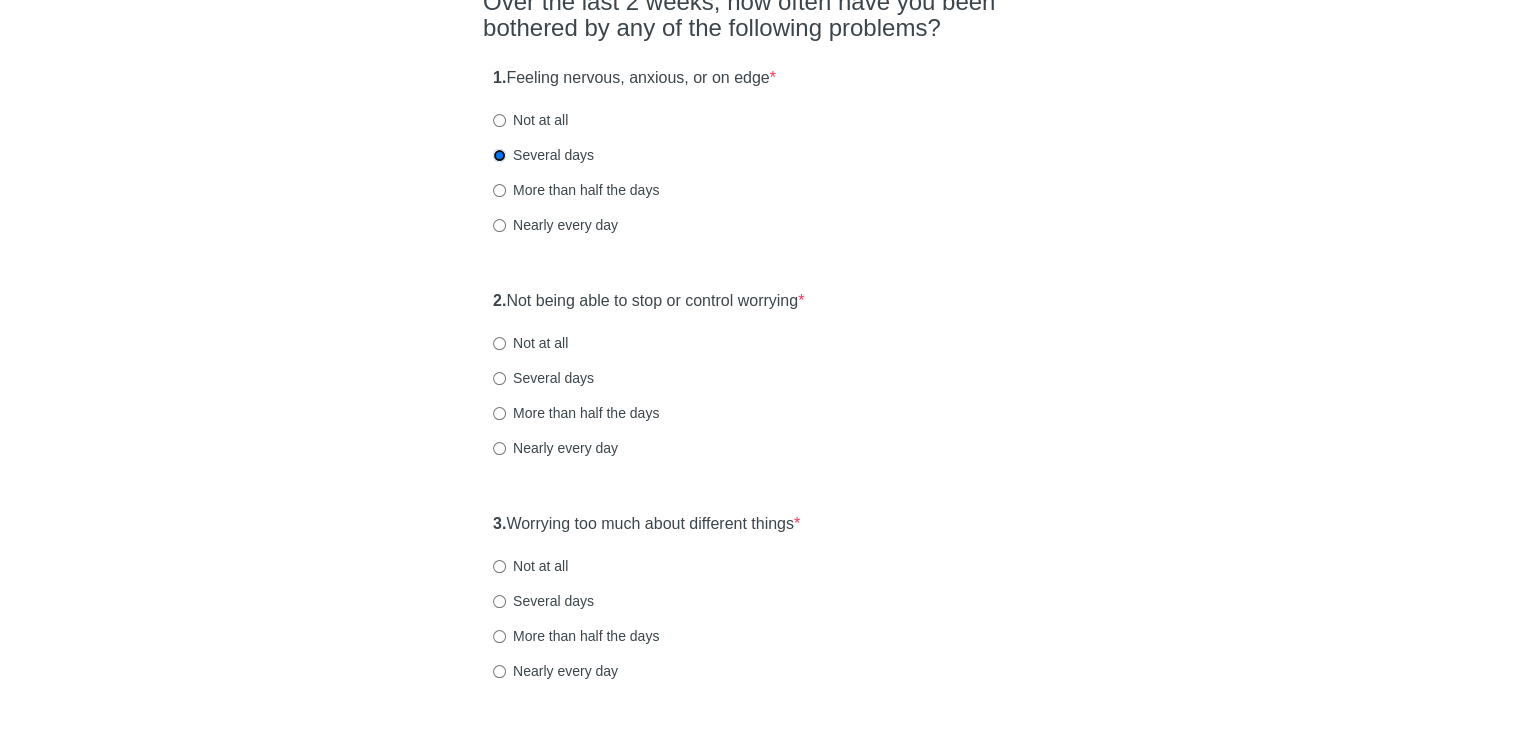scroll, scrollTop: 200, scrollLeft: 0, axis: vertical 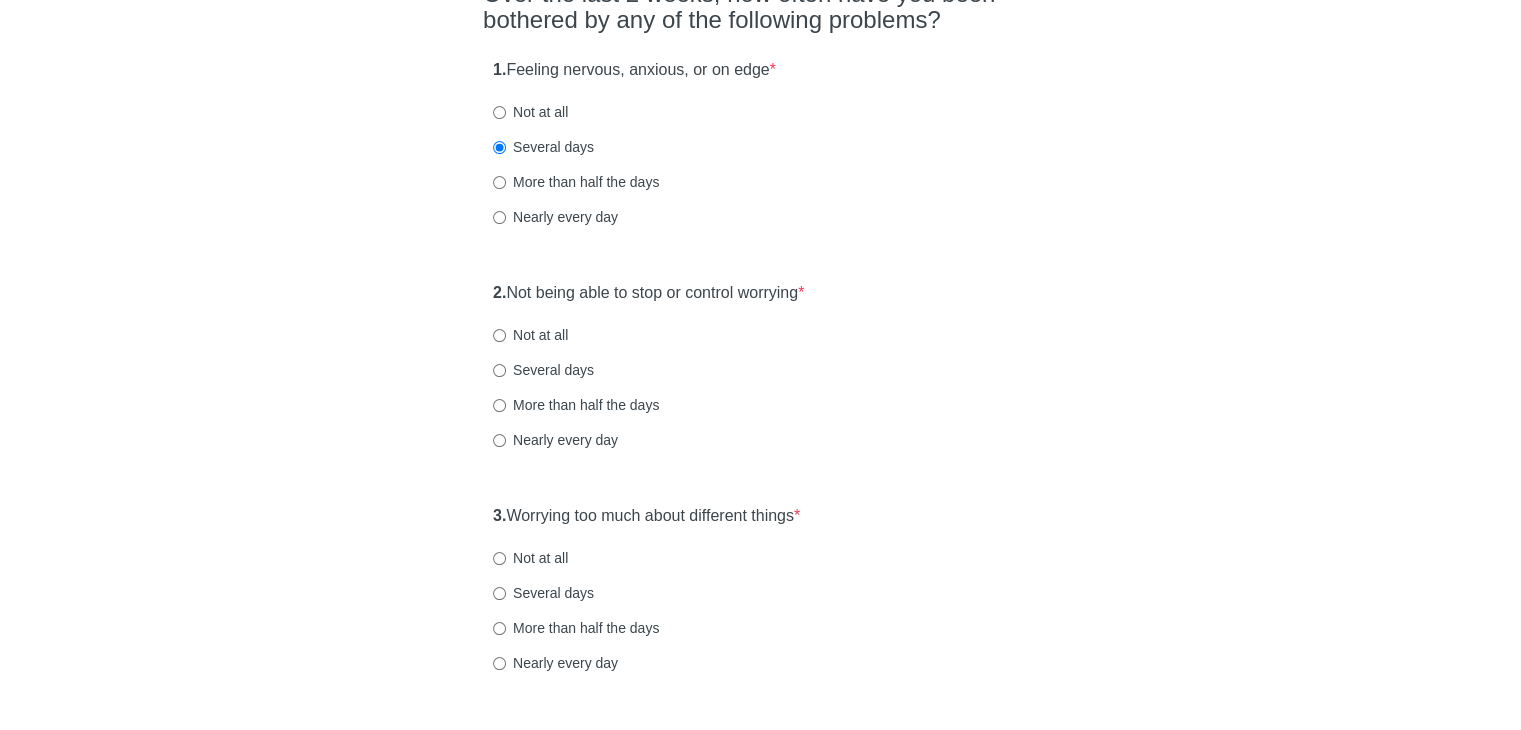 click on "Not at all" at bounding box center (530, 335) 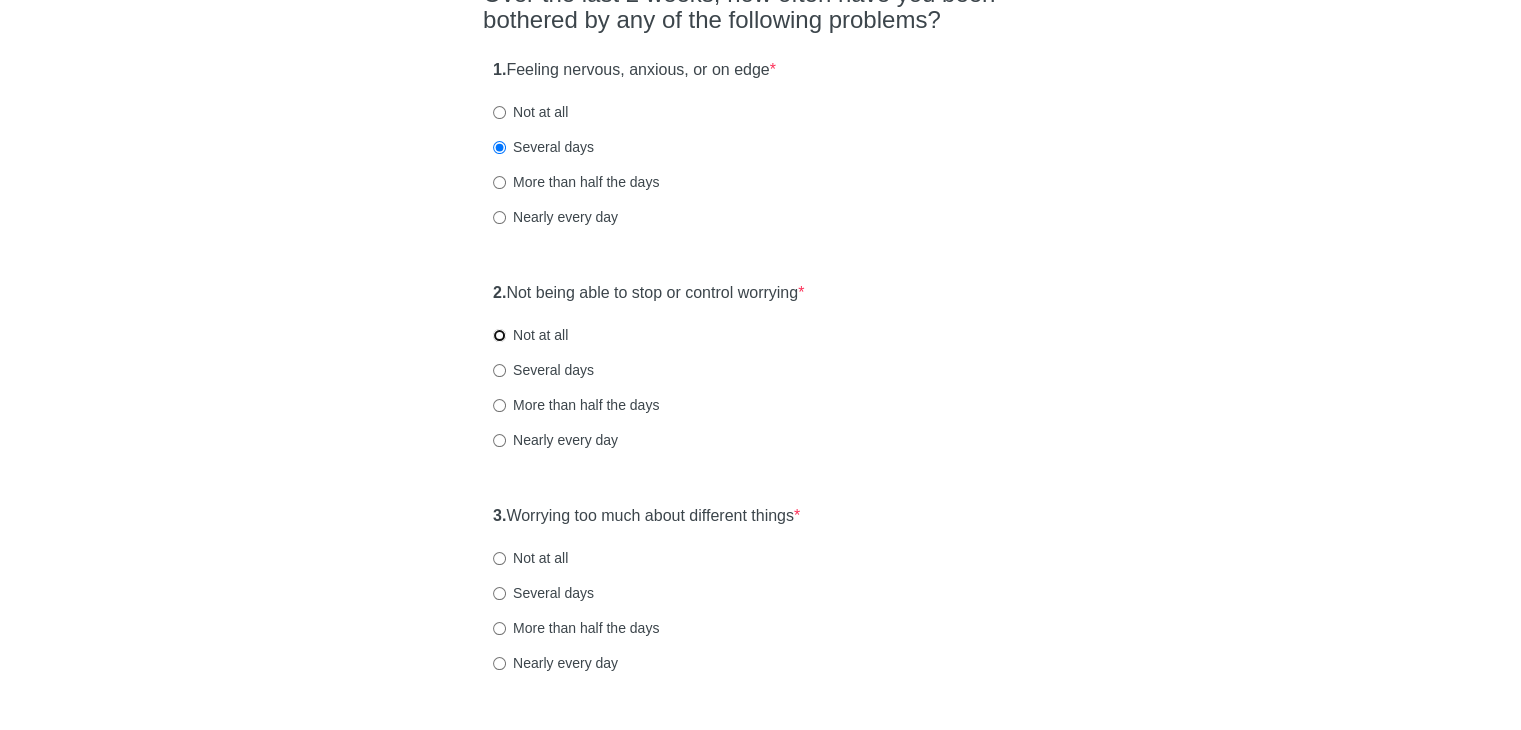 radio on "true" 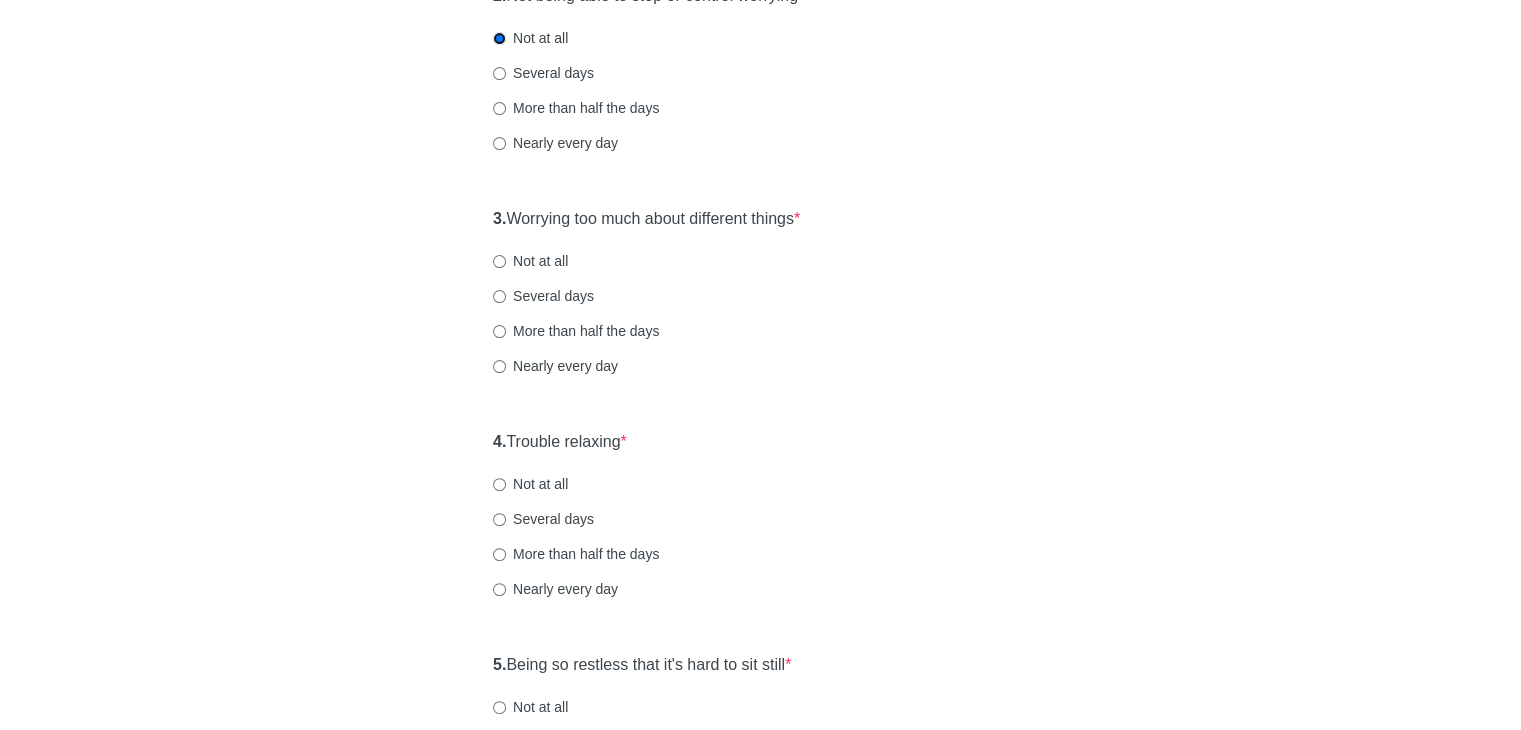 scroll, scrollTop: 500, scrollLeft: 0, axis: vertical 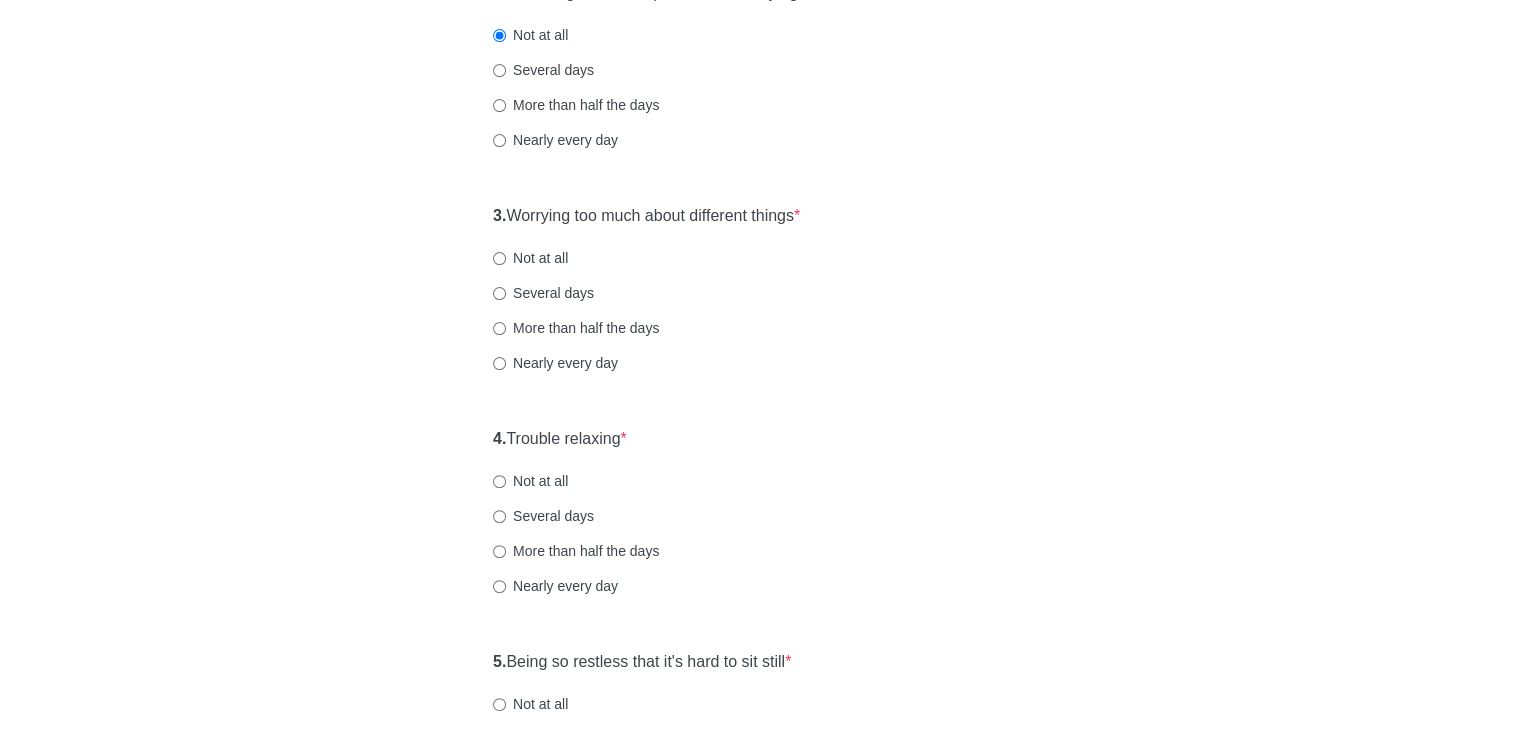 click on "Several days" at bounding box center [543, 293] 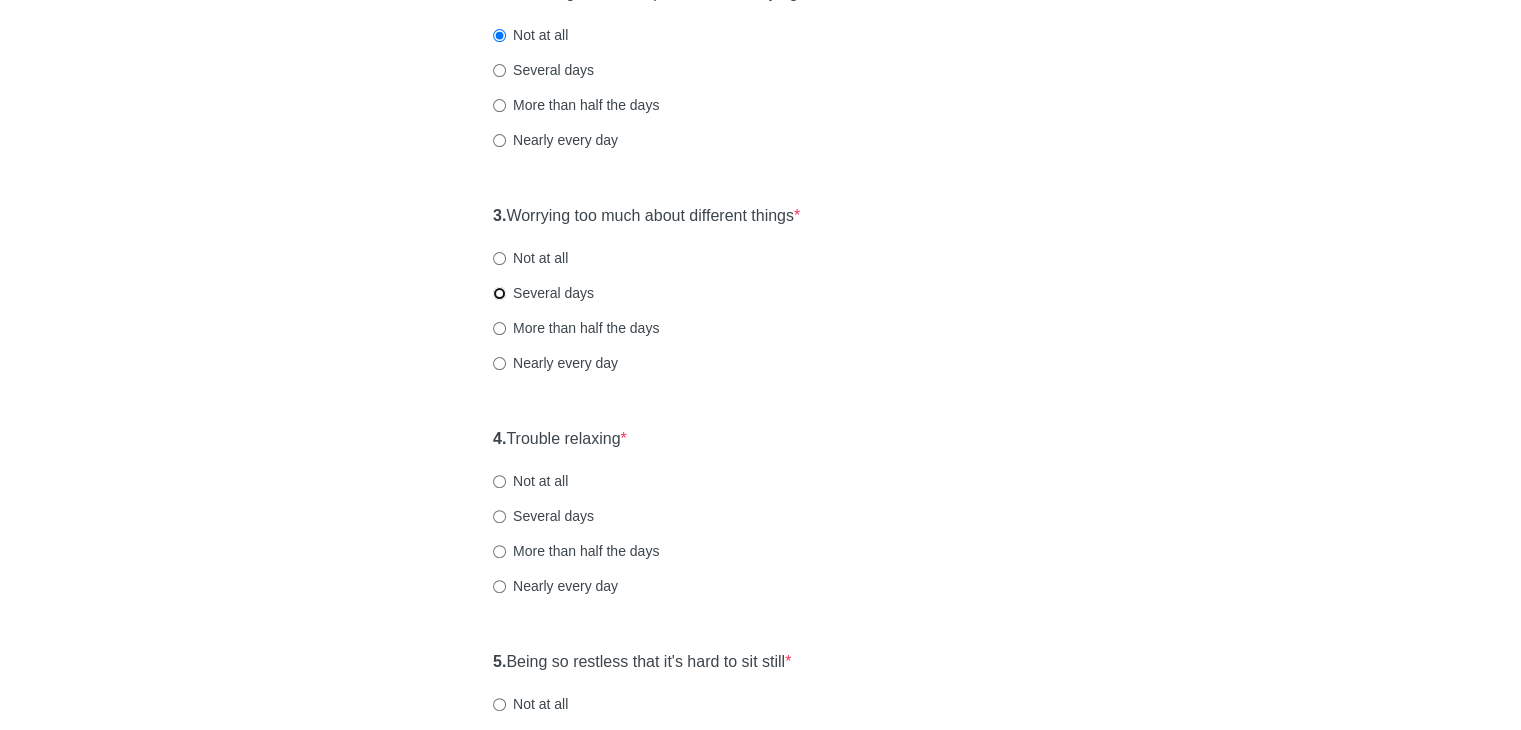 click on "Several days" at bounding box center [499, 293] 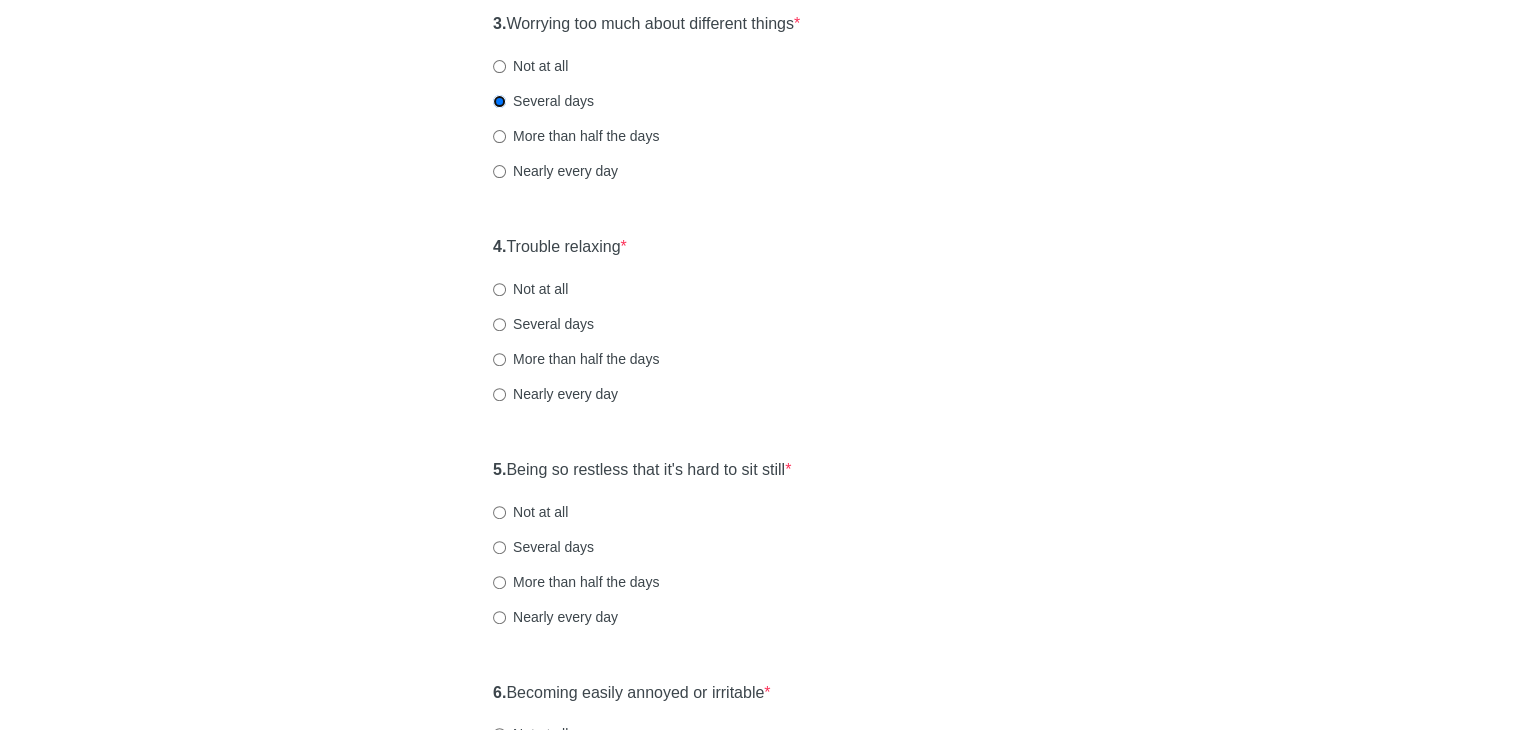 scroll, scrollTop: 700, scrollLeft: 0, axis: vertical 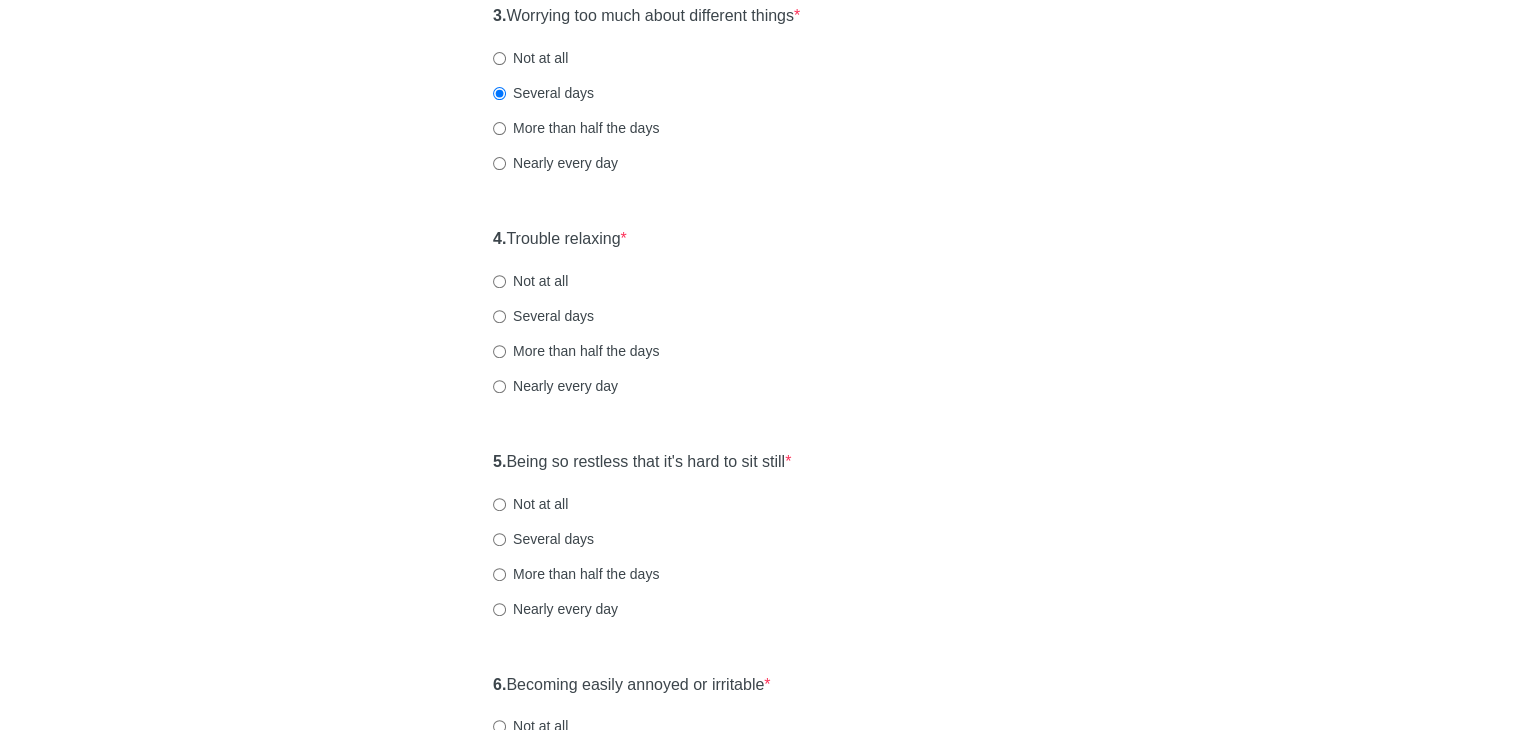 click on "Several days" at bounding box center [543, 316] 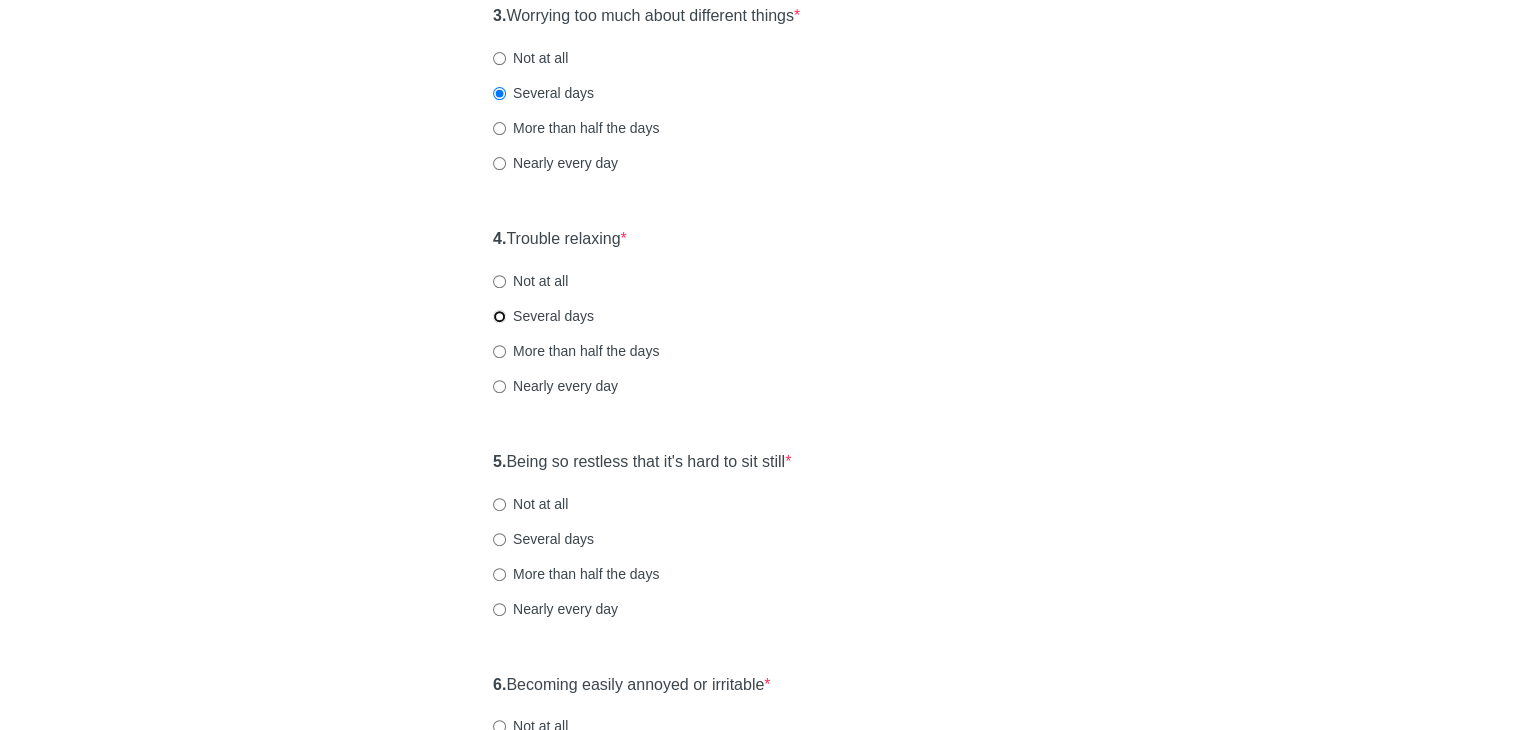 click on "Several days" at bounding box center (499, 316) 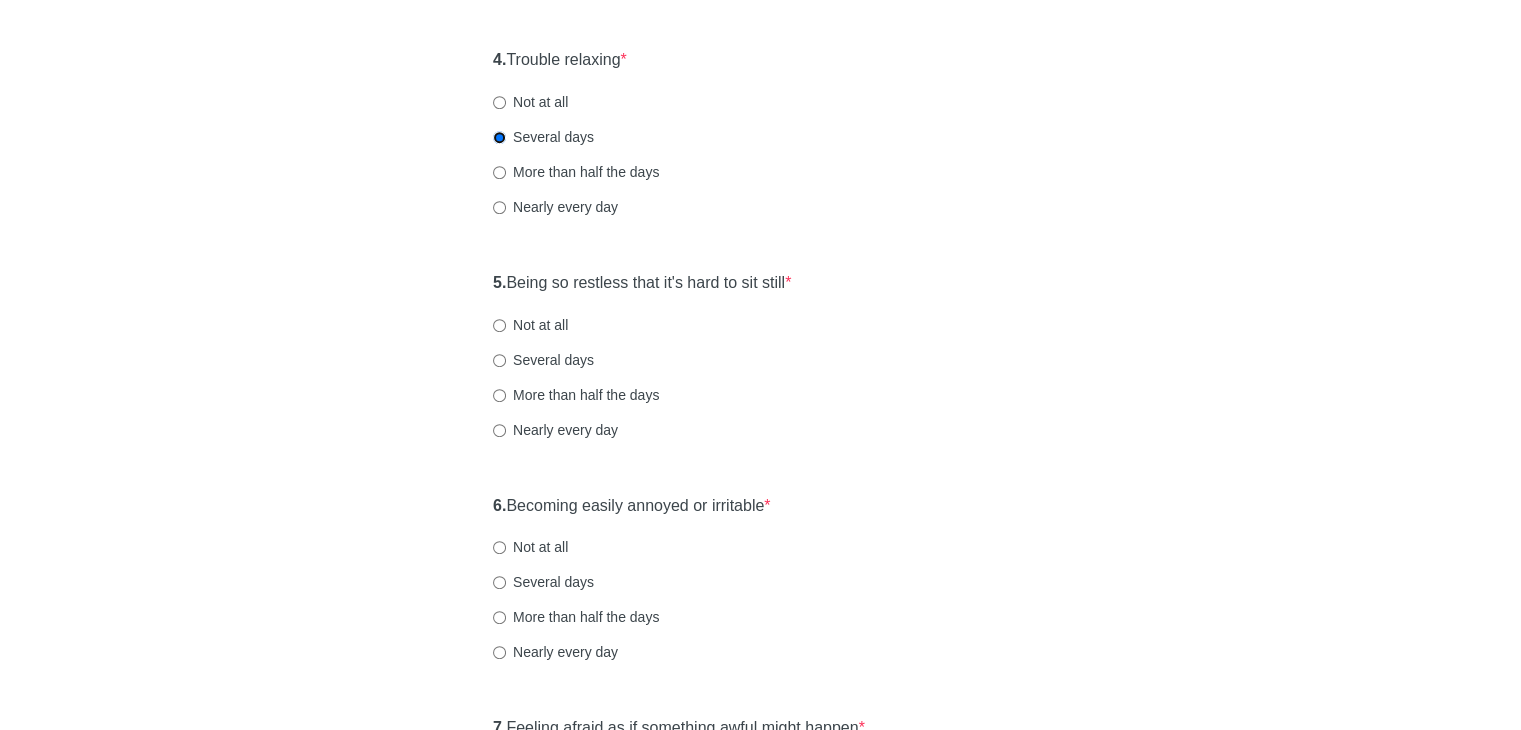 scroll, scrollTop: 900, scrollLeft: 0, axis: vertical 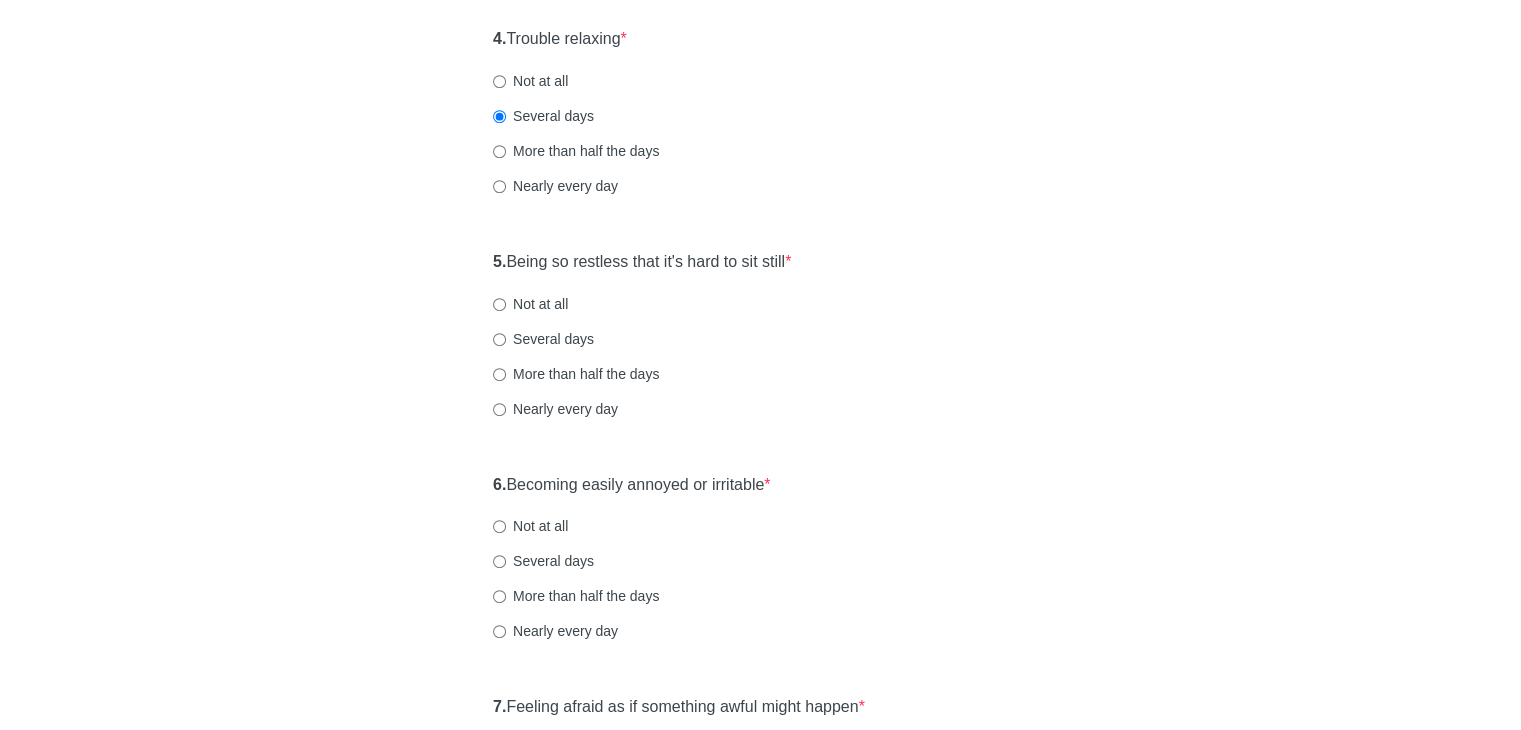 click on "5.  Being so restless that it's hard to sit still  * Not at all Several days More than half the days Nearly every day" at bounding box center [760, 345] 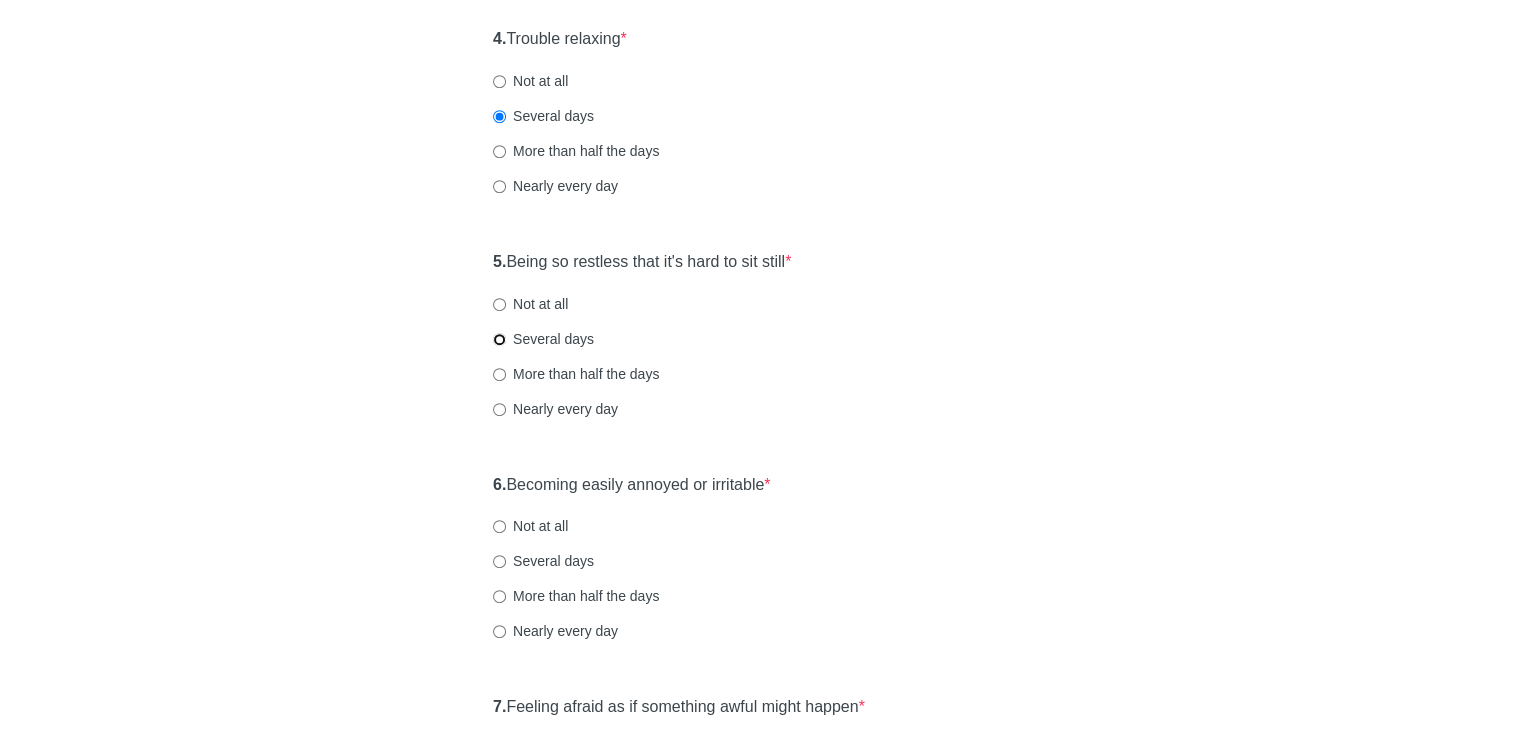 click on "Several days" at bounding box center (499, 339) 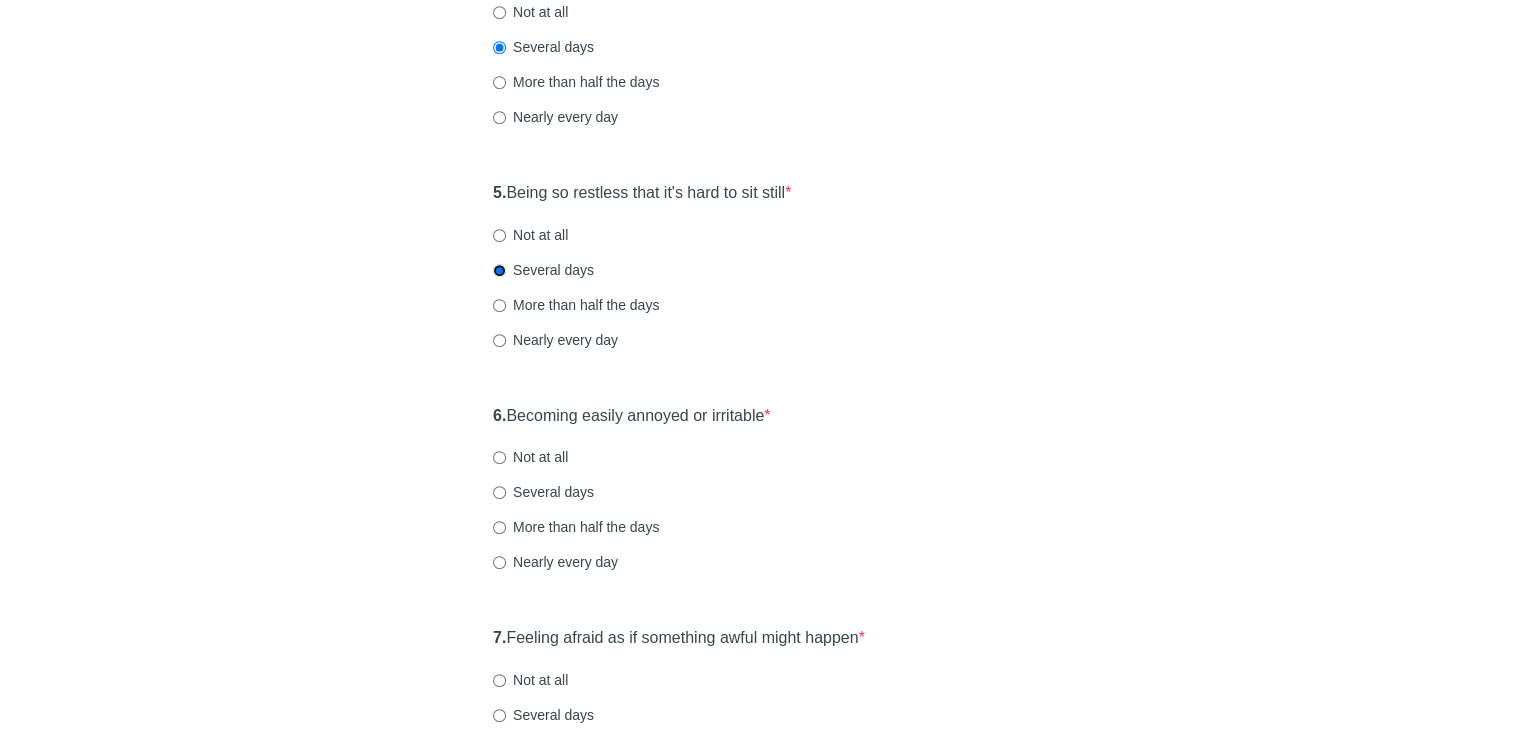scroll, scrollTop: 1100, scrollLeft: 0, axis: vertical 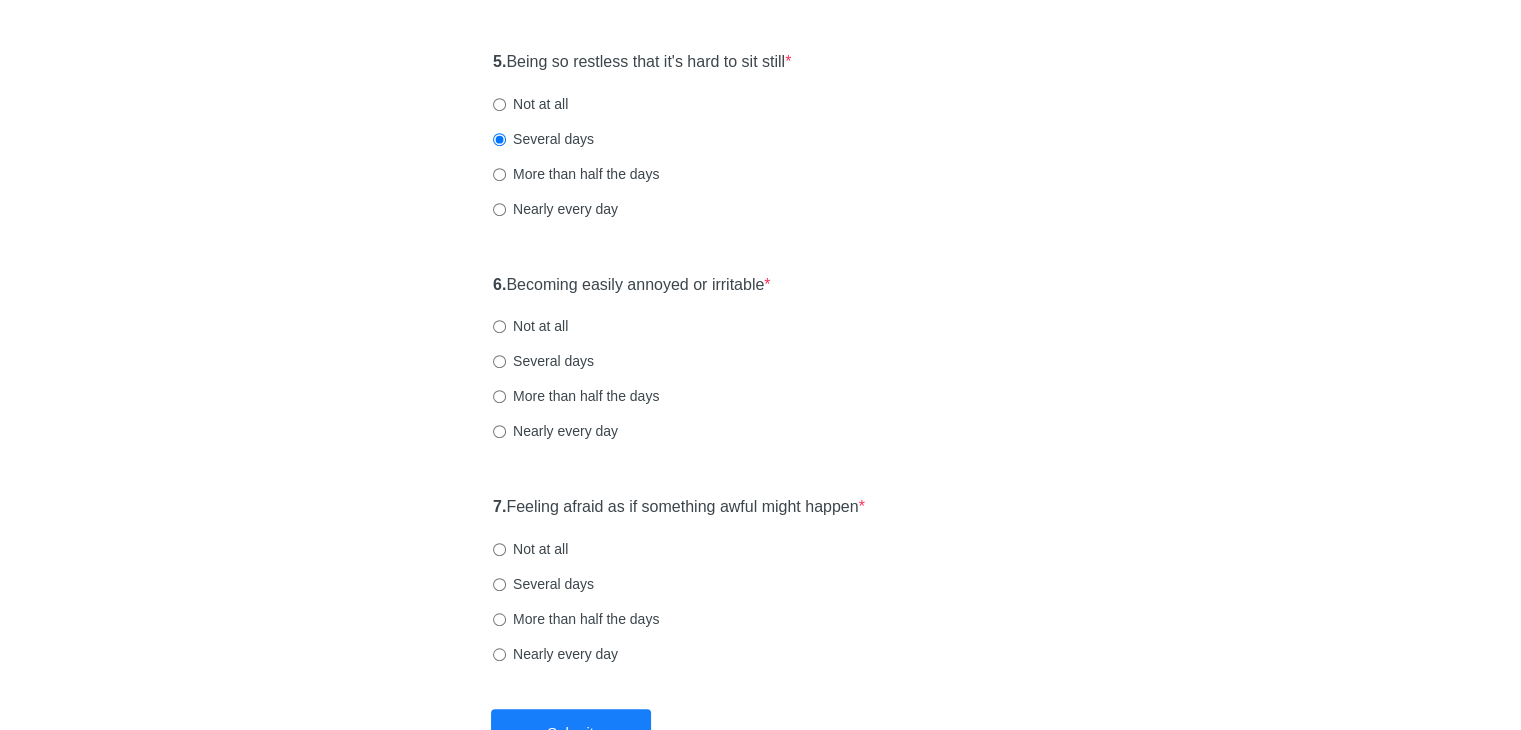 click on "Several days" at bounding box center (543, 361) 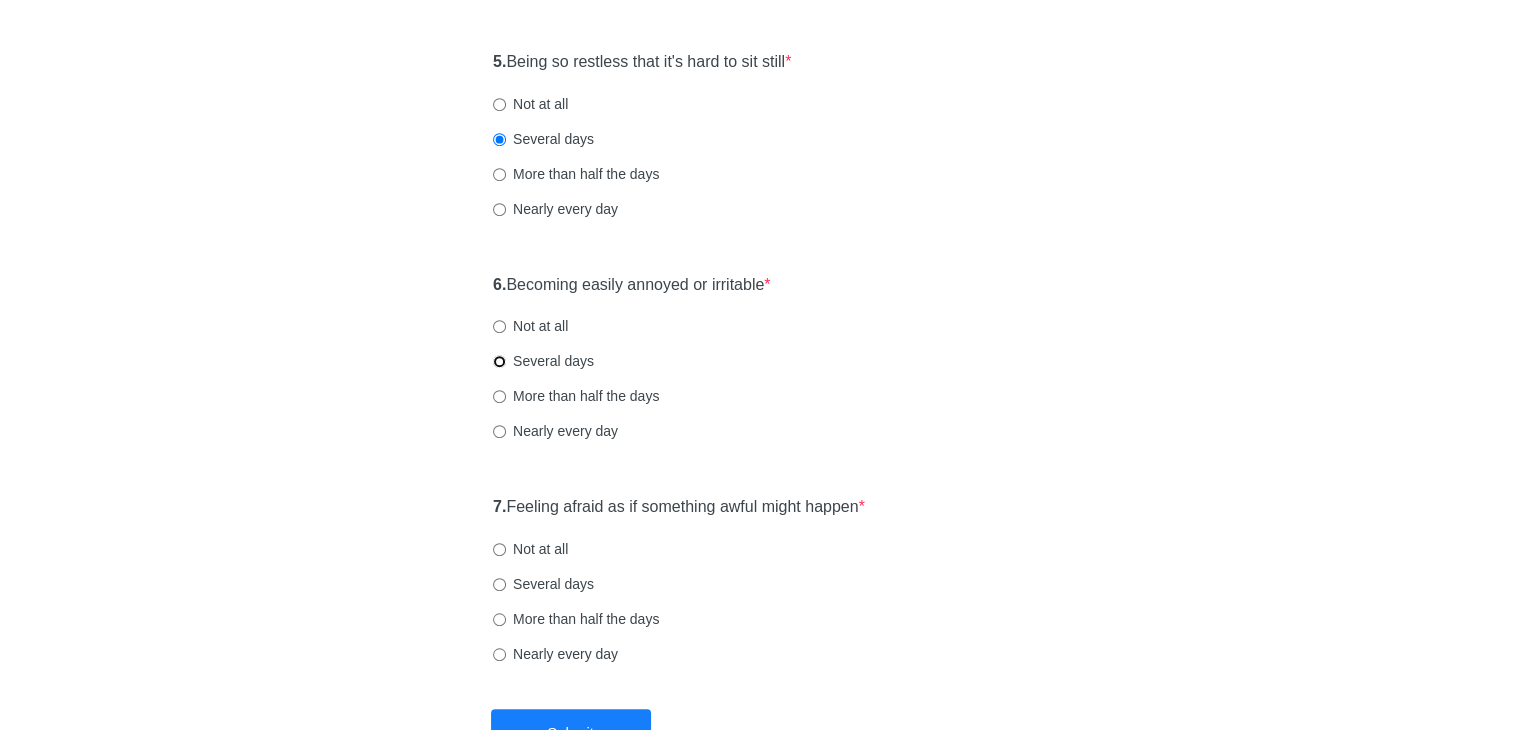 radio on "true" 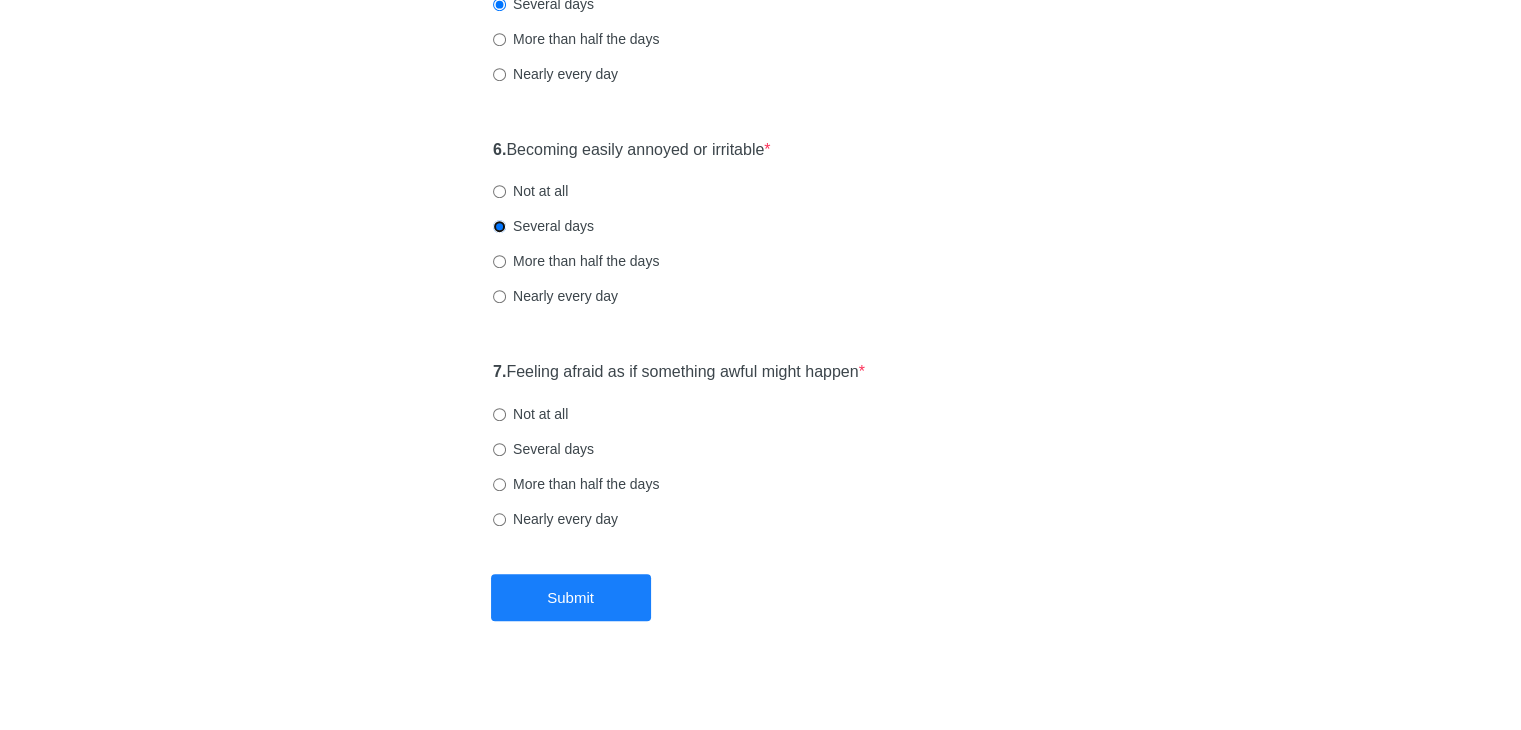 scroll, scrollTop: 1247, scrollLeft: 0, axis: vertical 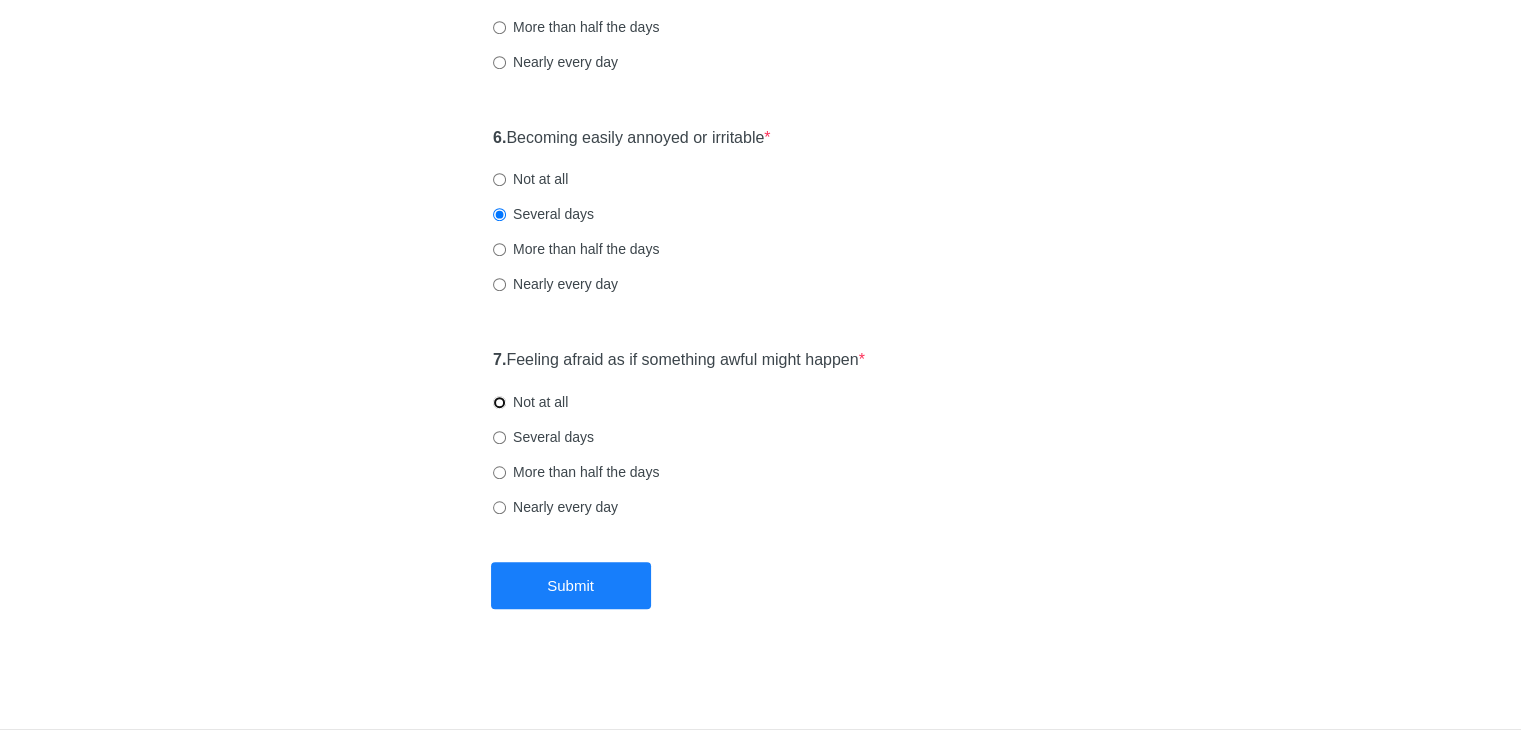 click on "Not at all" at bounding box center [499, 402] 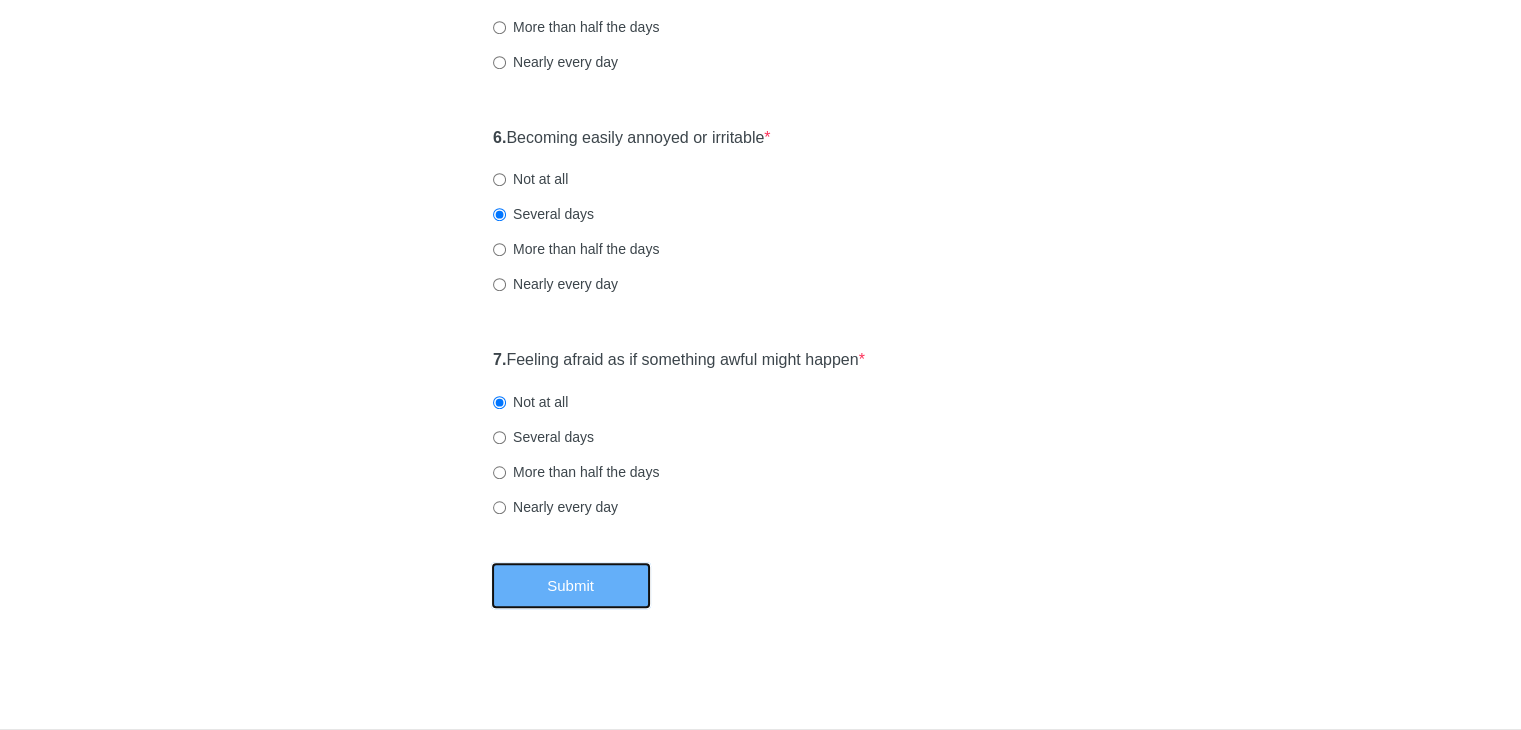 click on "Submit" at bounding box center (571, 585) 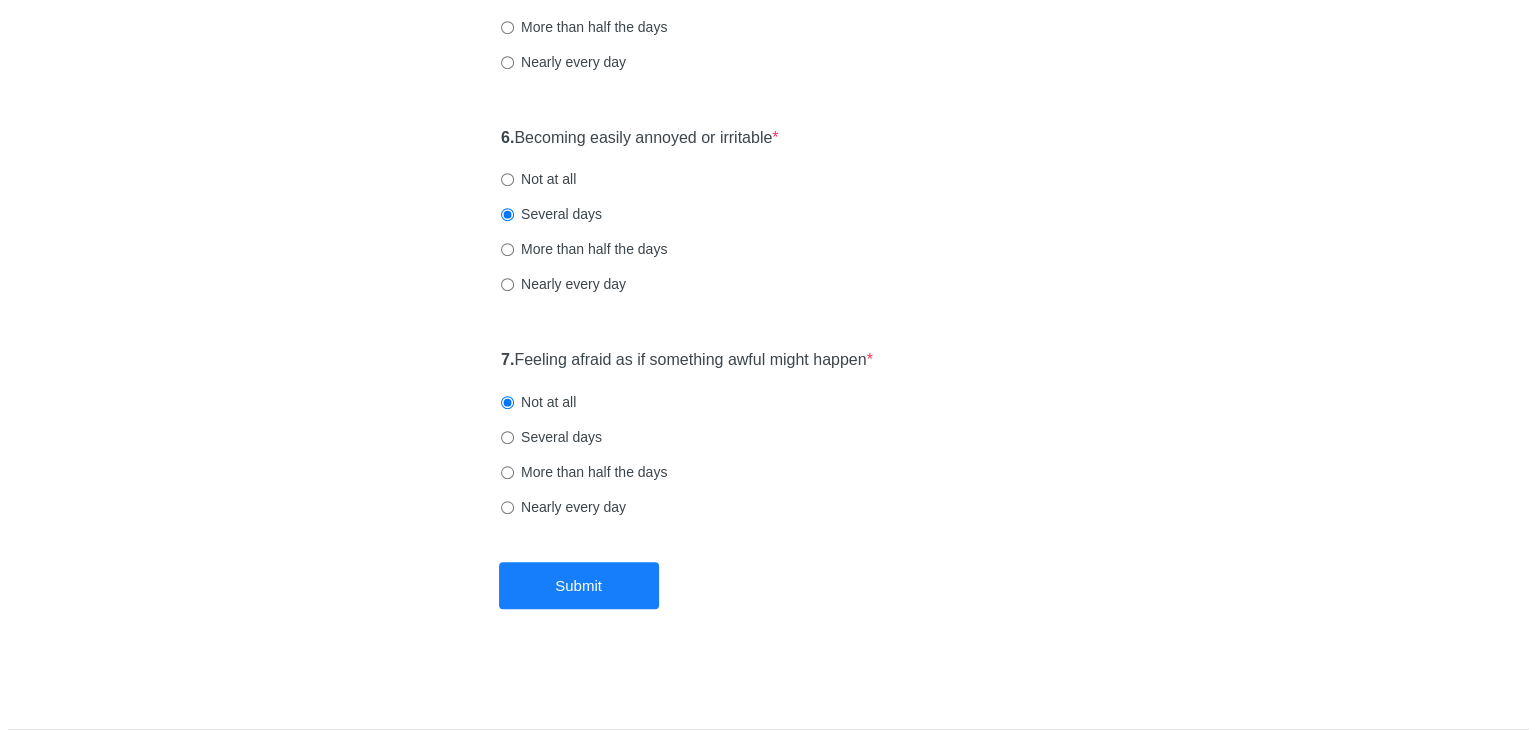 scroll, scrollTop: 0, scrollLeft: 0, axis: both 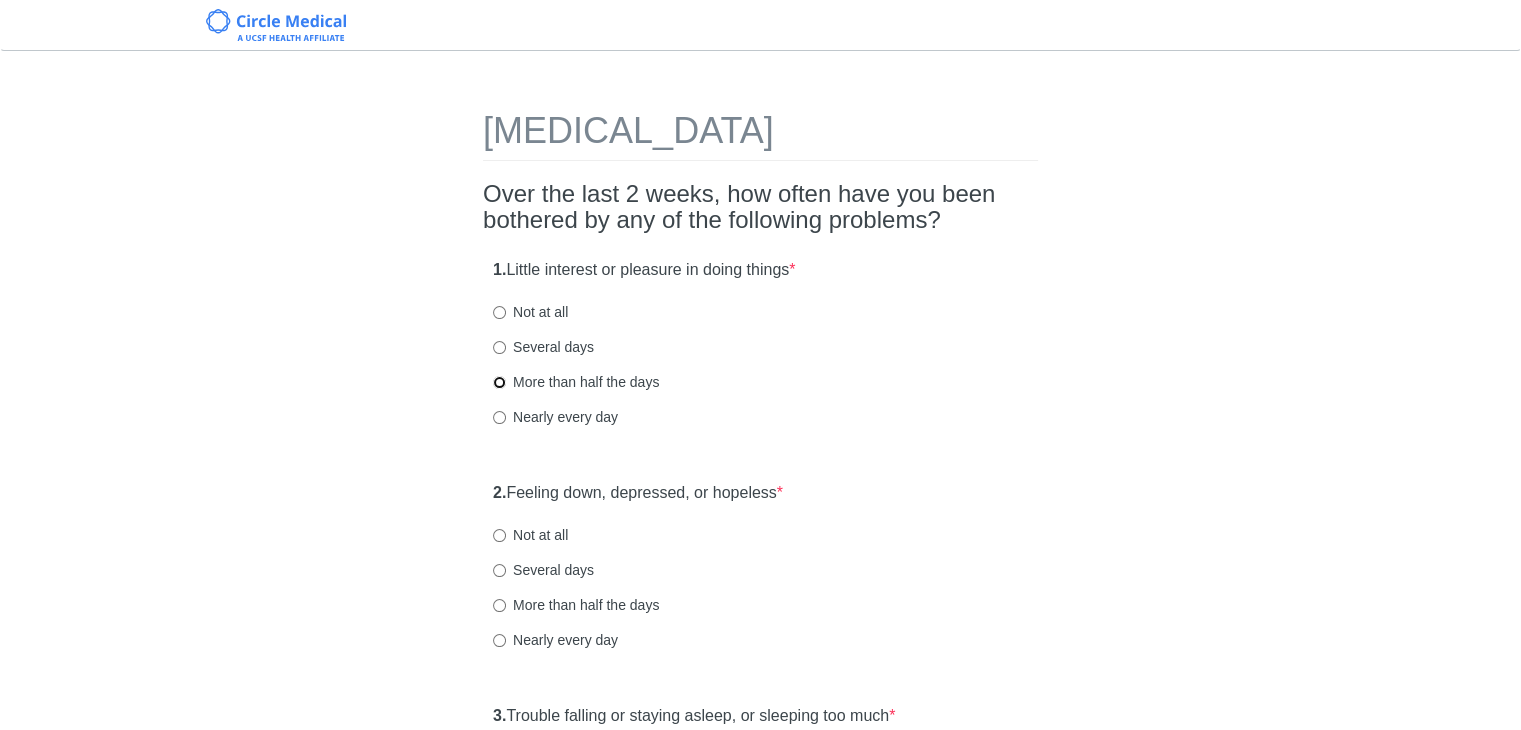 click on "More than half the days" at bounding box center [499, 382] 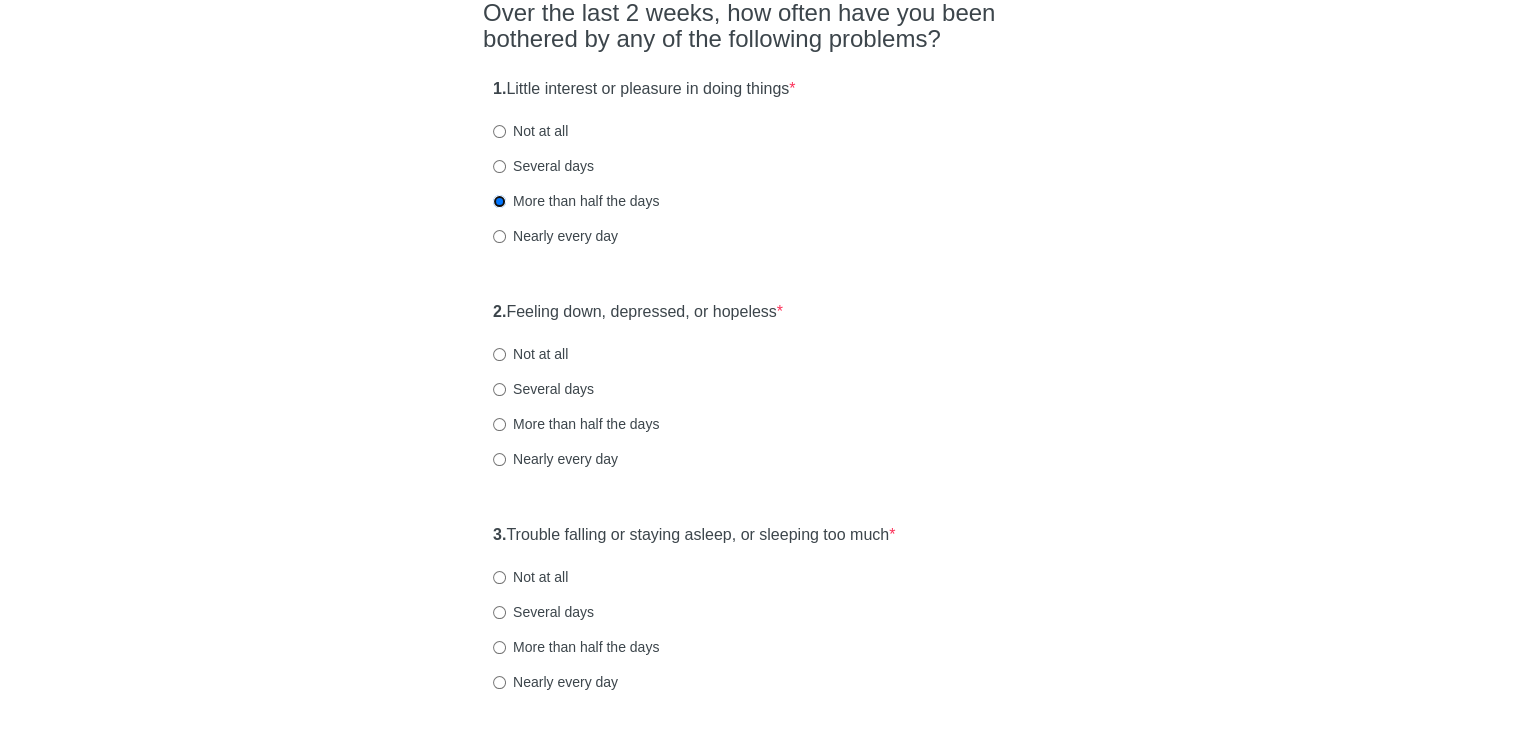 scroll, scrollTop: 300, scrollLeft: 0, axis: vertical 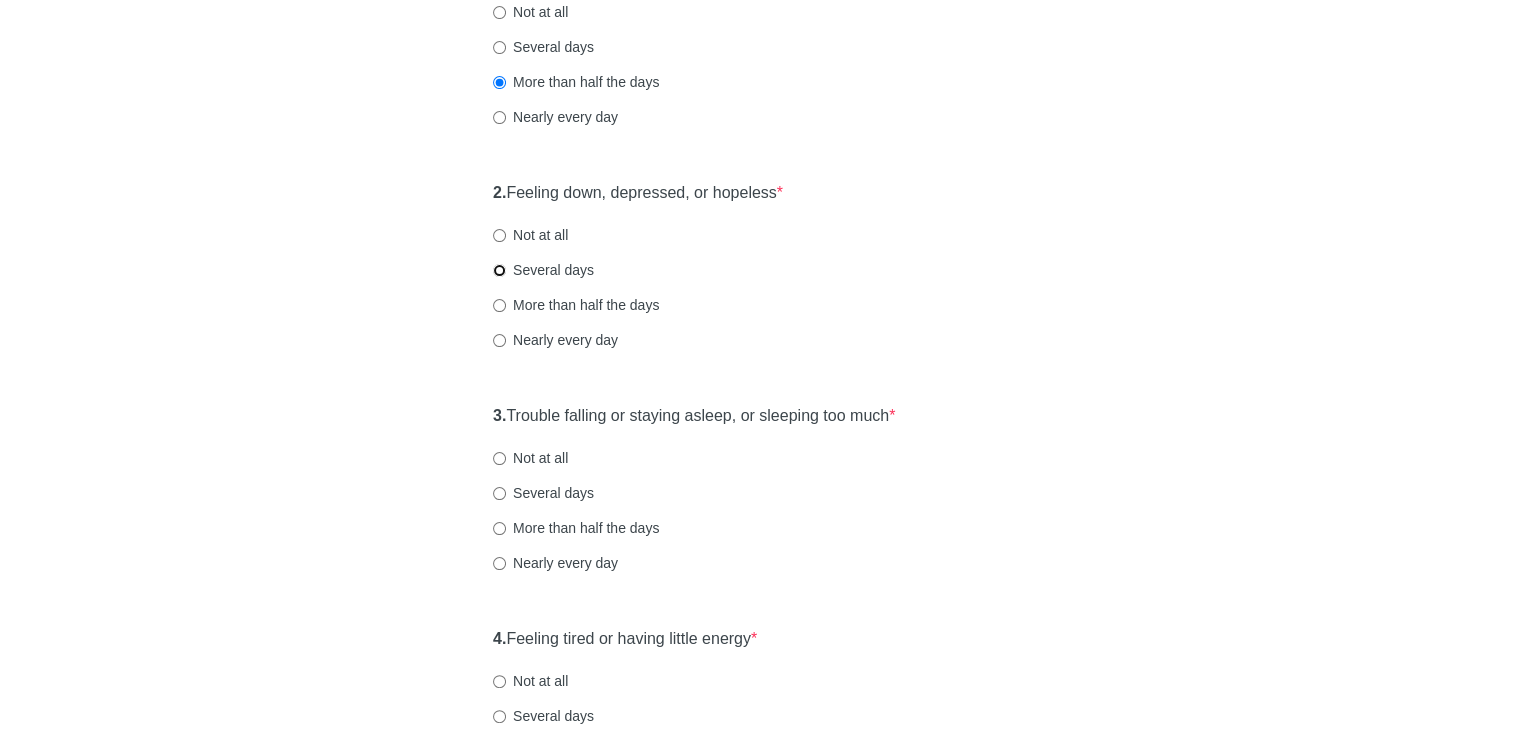 click on "Several days" at bounding box center (499, 270) 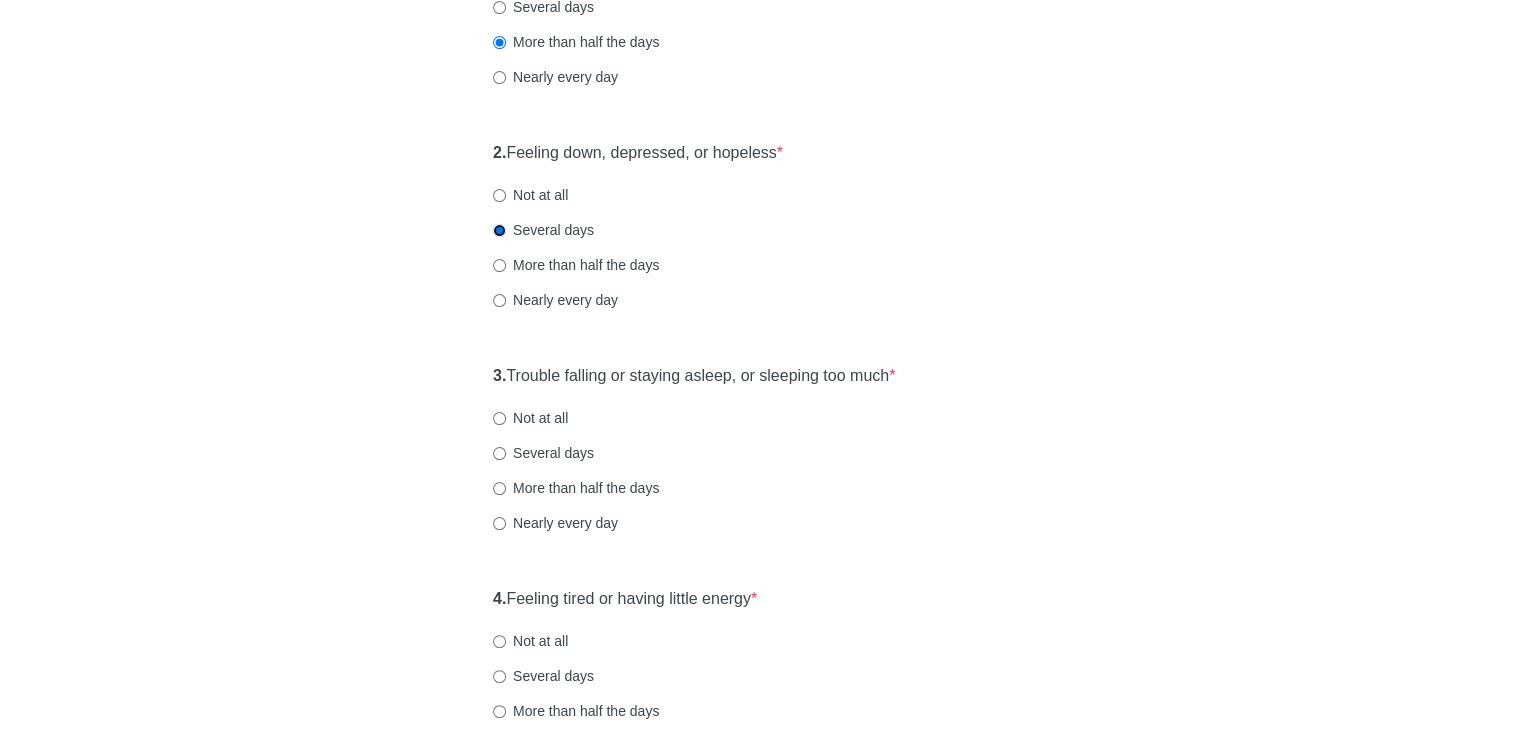 scroll, scrollTop: 400, scrollLeft: 0, axis: vertical 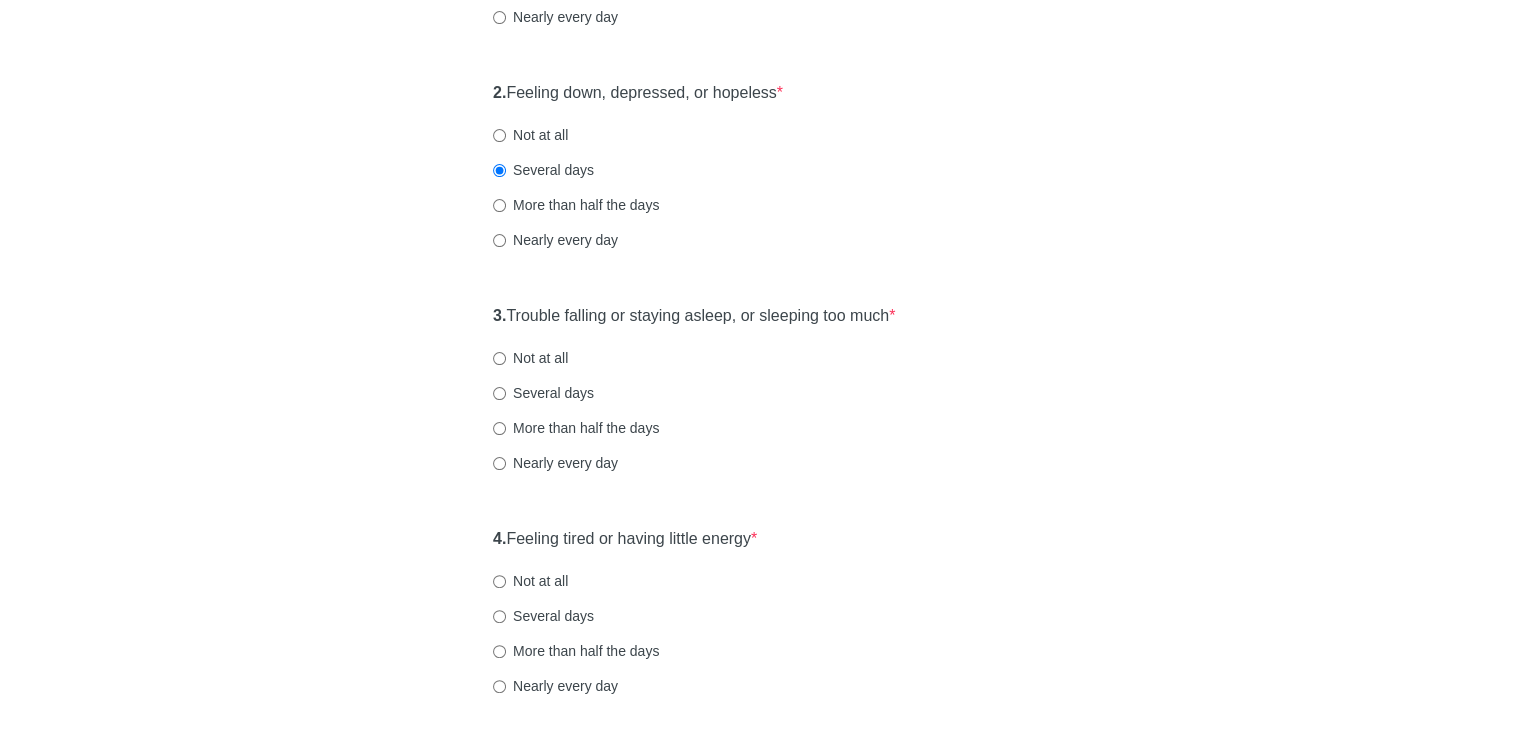 click on "Several days" at bounding box center [543, 393] 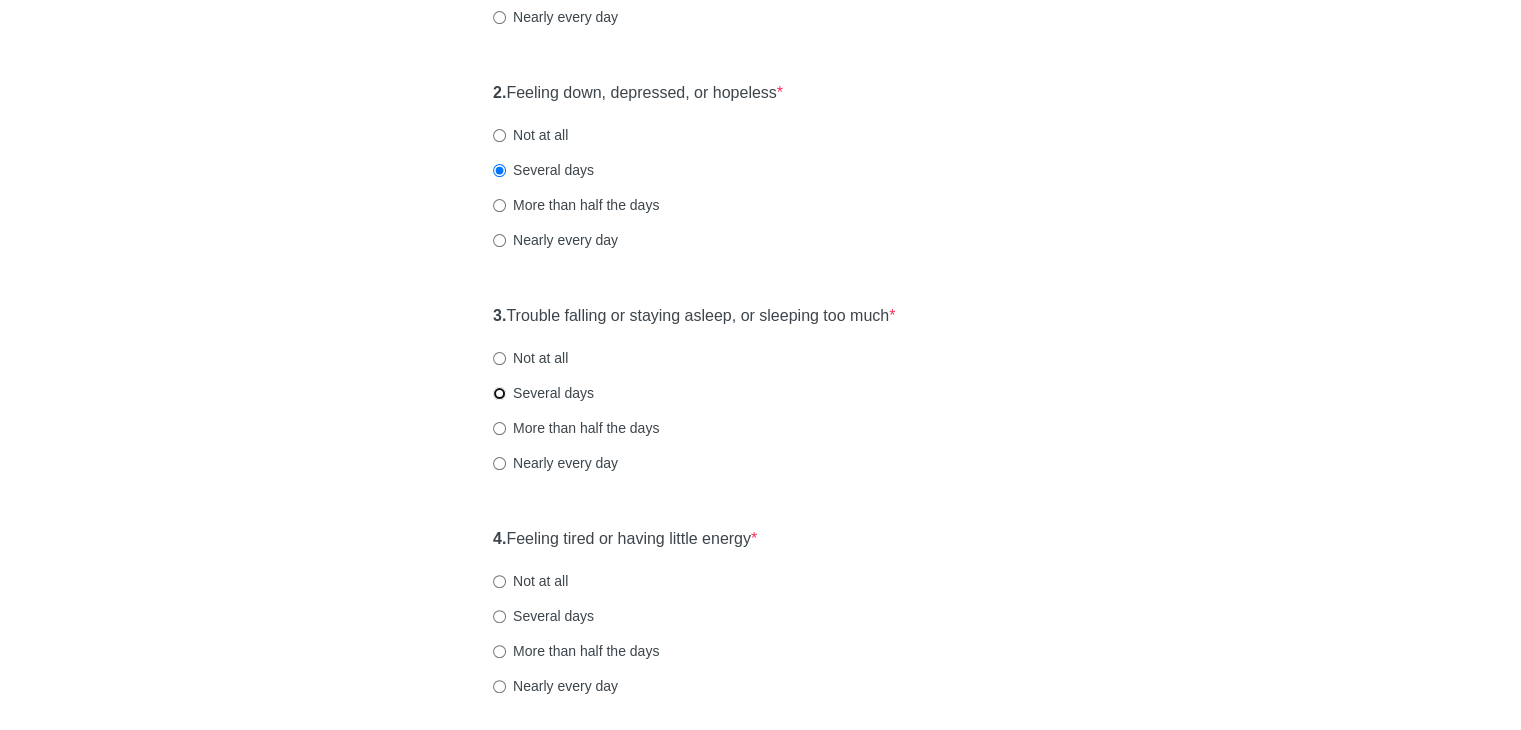 radio on "true" 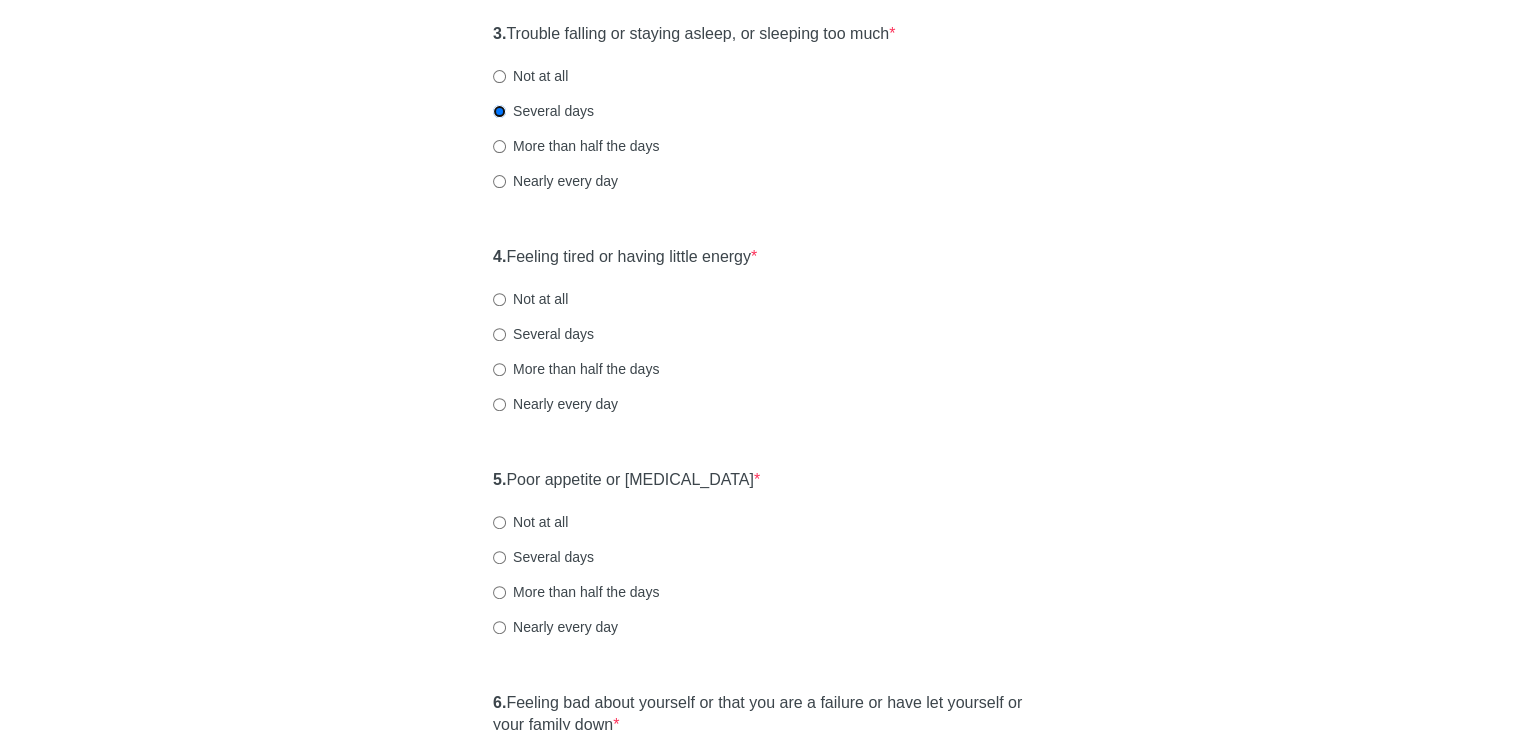 scroll, scrollTop: 700, scrollLeft: 0, axis: vertical 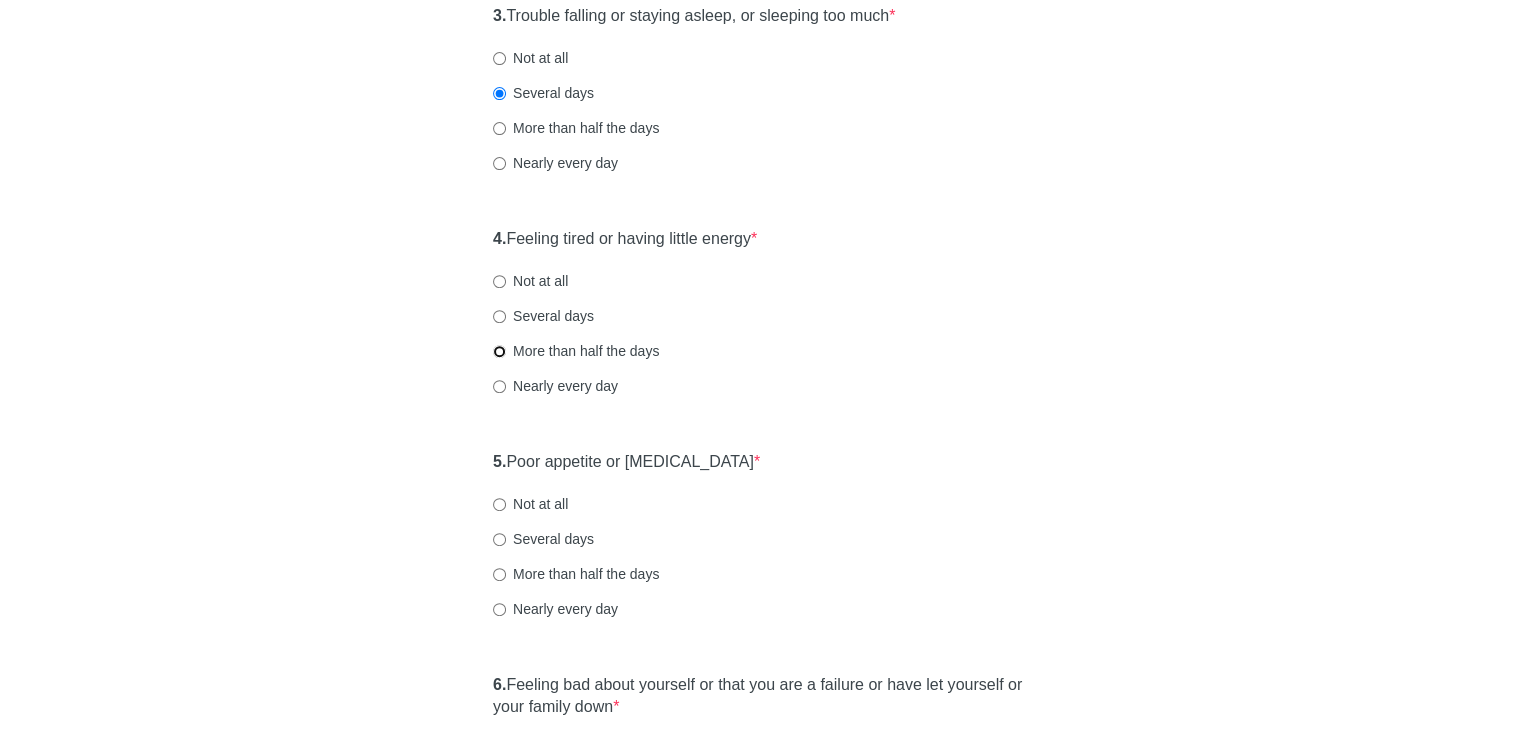 click on "More than half the days" at bounding box center [499, 351] 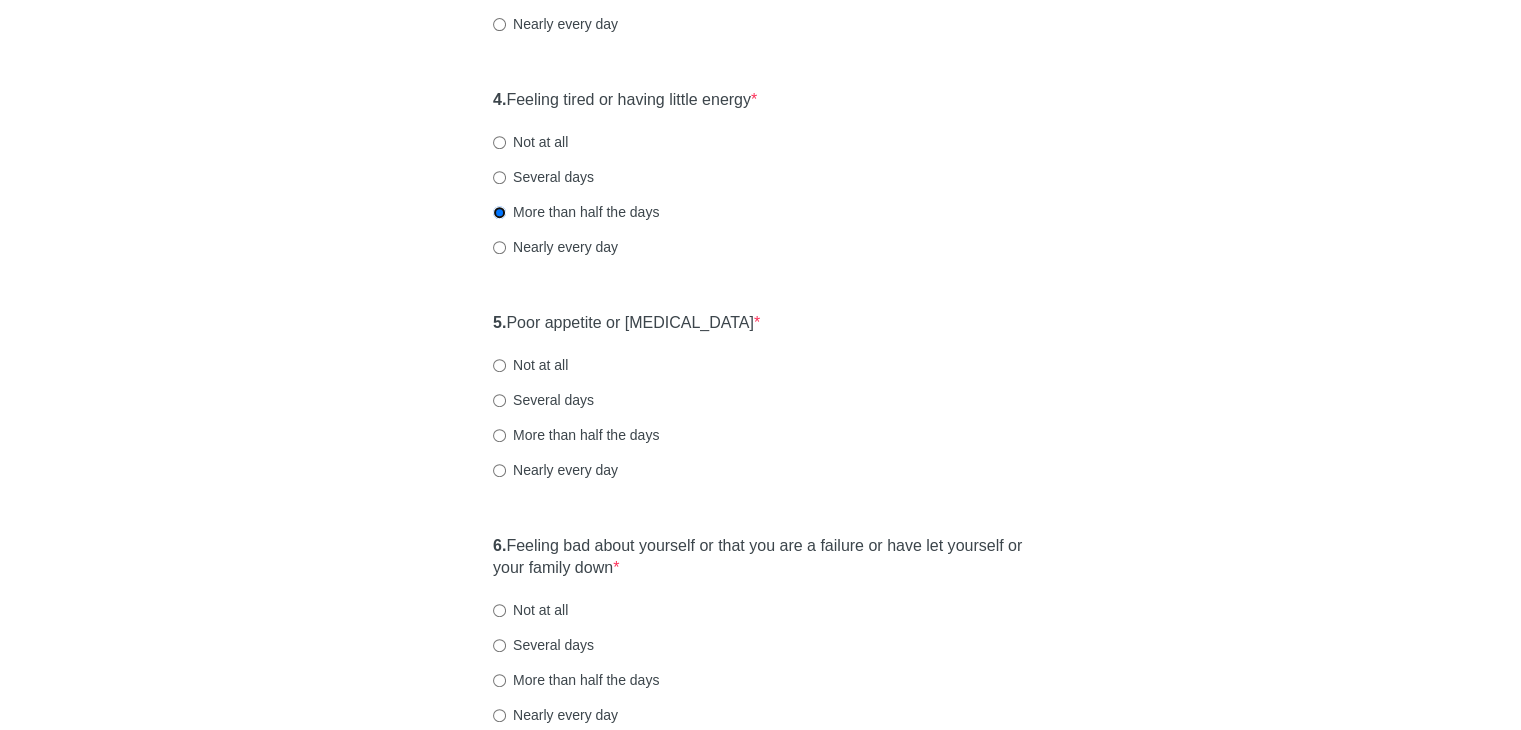 scroll, scrollTop: 900, scrollLeft: 0, axis: vertical 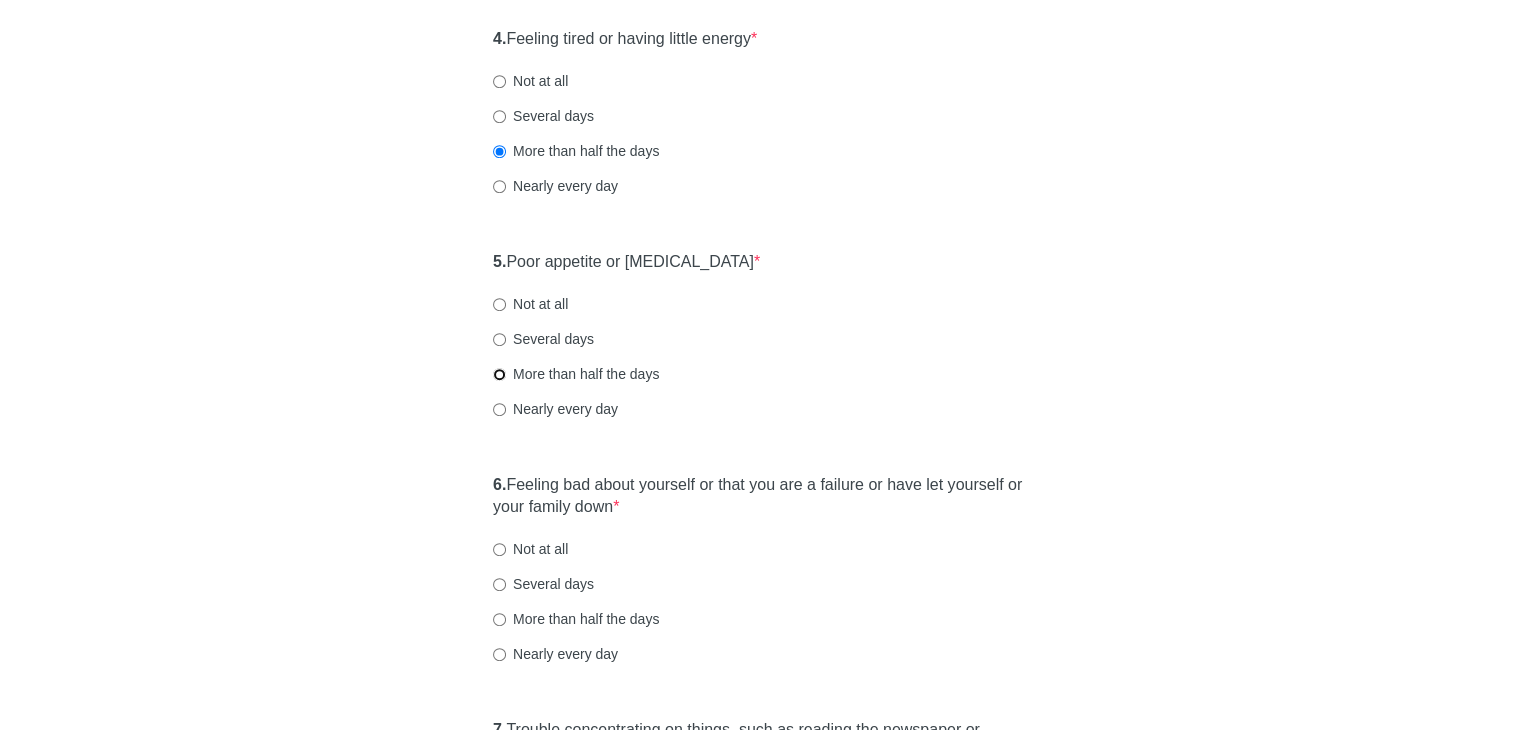 click on "More than half the days" at bounding box center (499, 374) 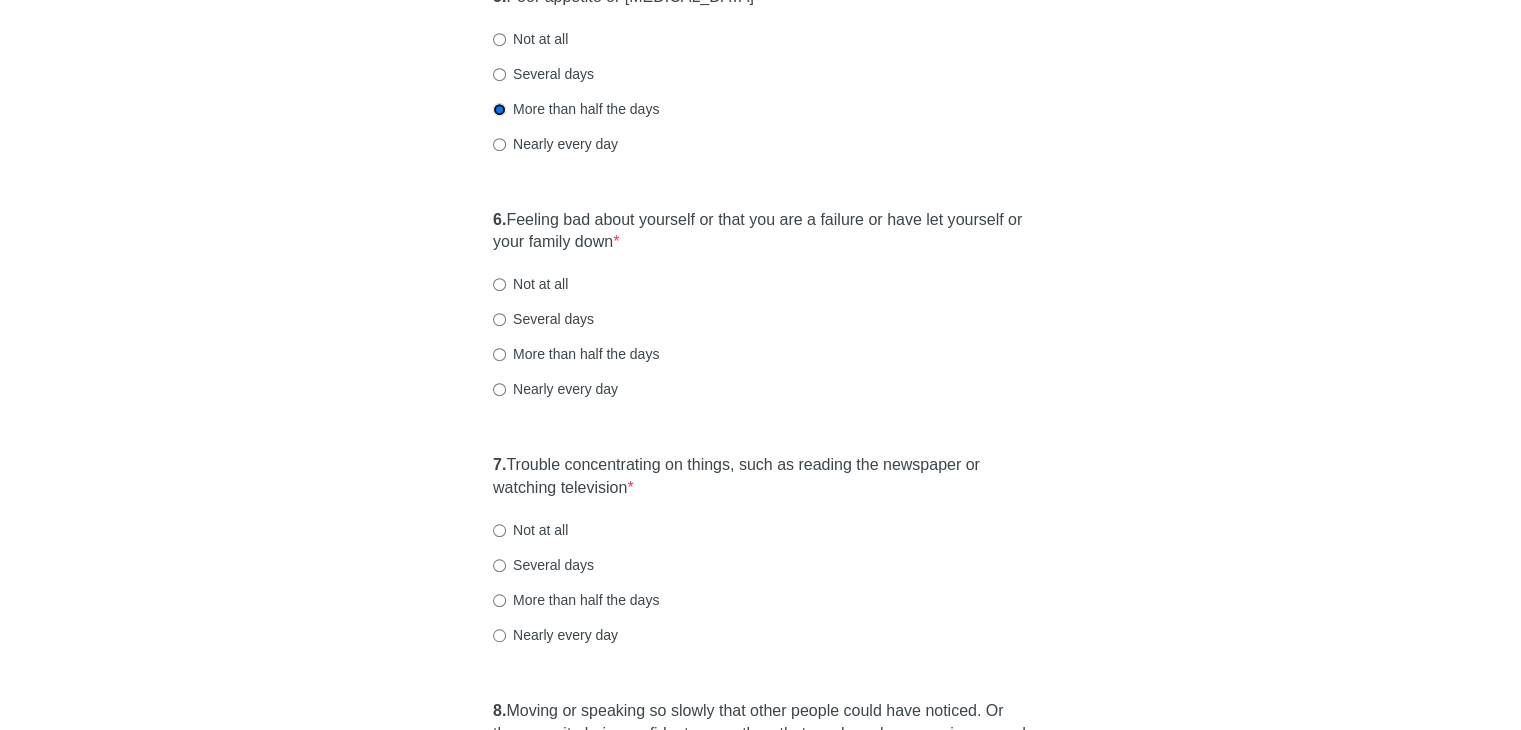 scroll, scrollTop: 1200, scrollLeft: 0, axis: vertical 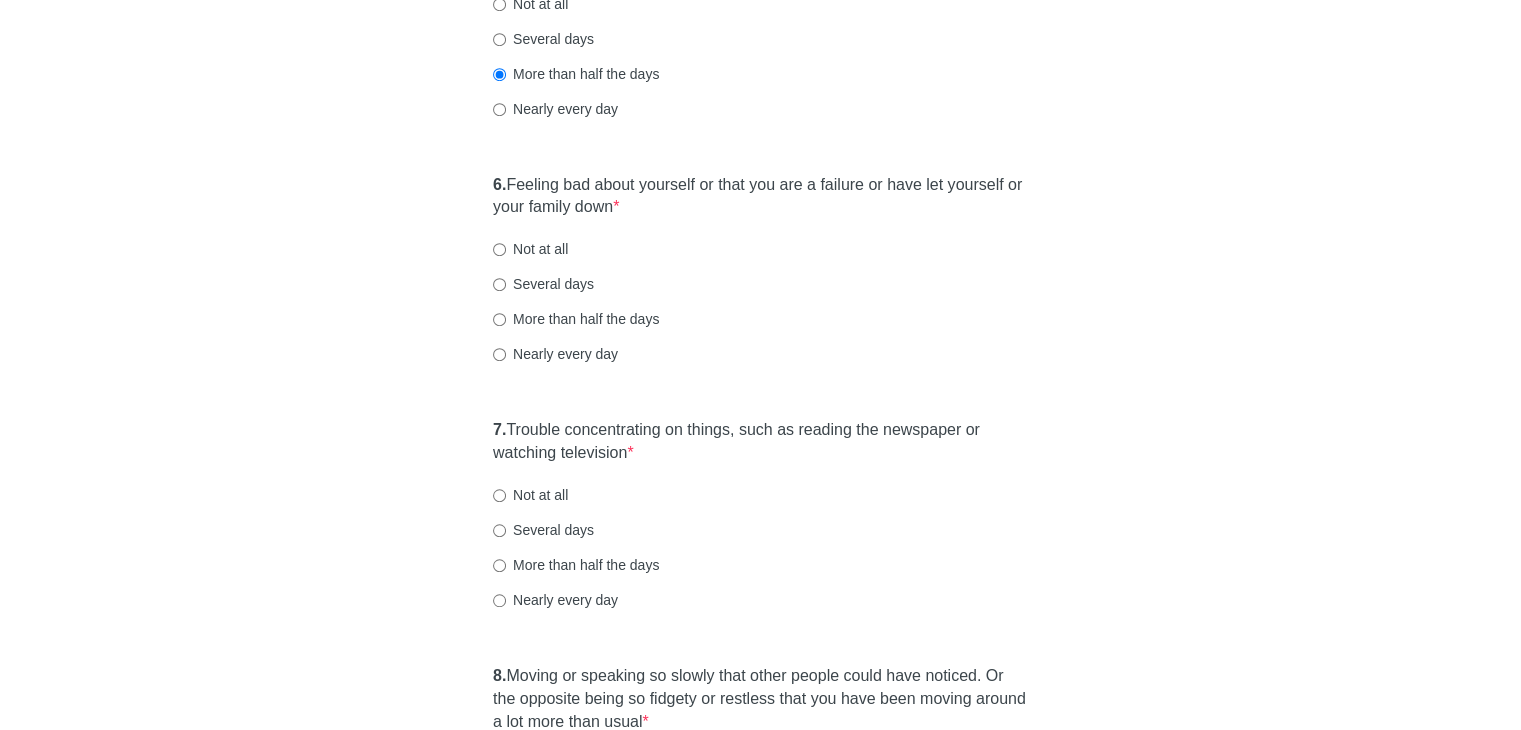click on "Not at all" at bounding box center [530, 249] 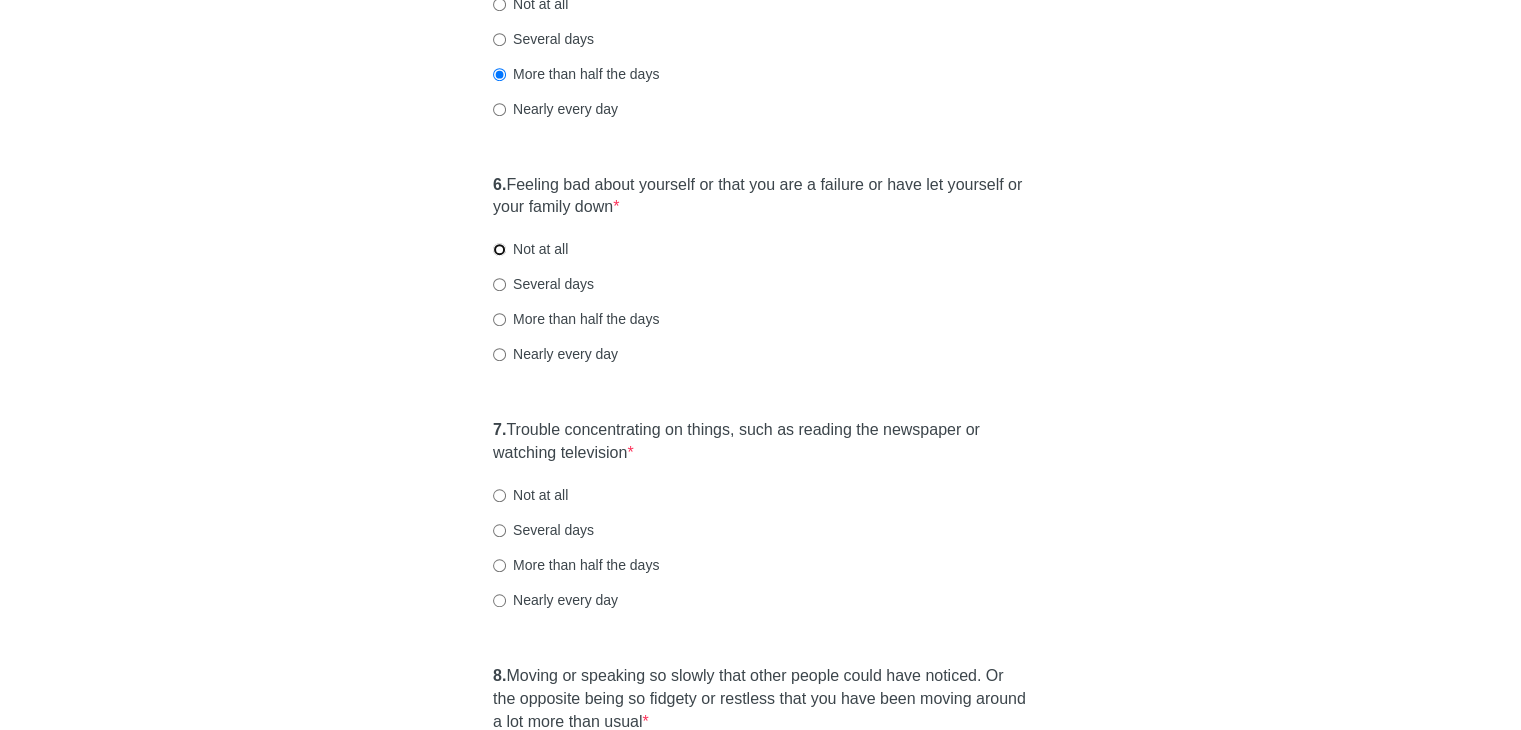 click on "Not at all" at bounding box center [499, 249] 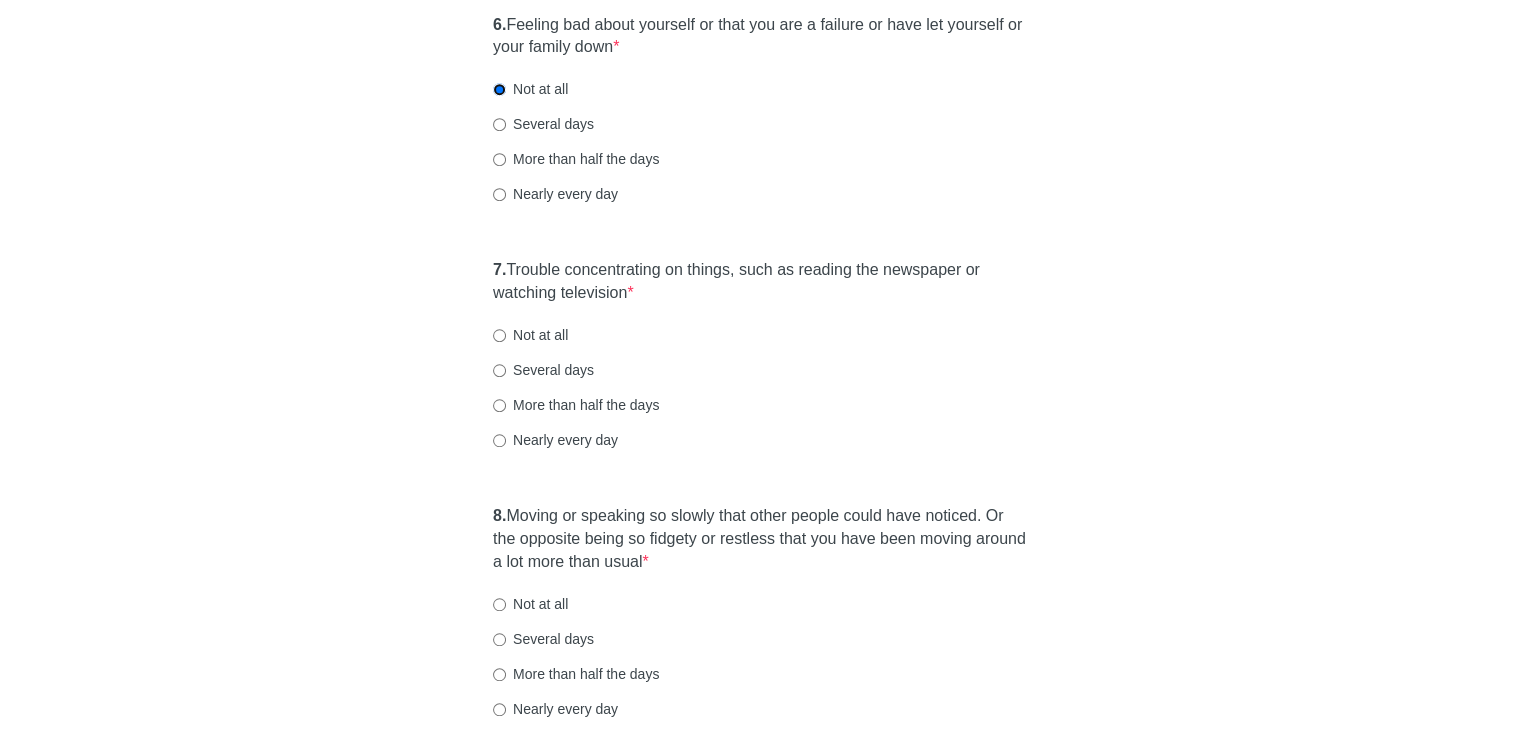scroll, scrollTop: 1400, scrollLeft: 0, axis: vertical 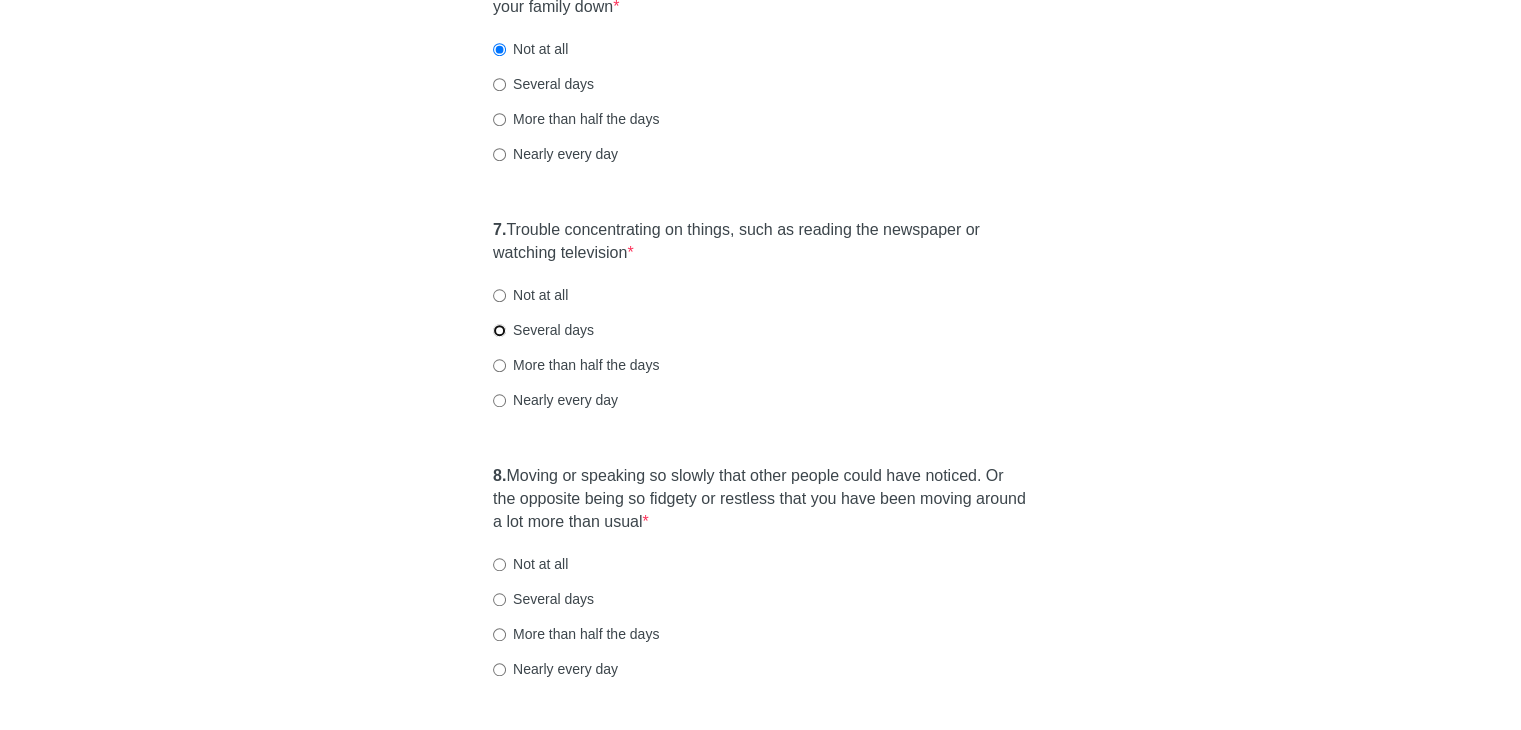 click on "Several days" at bounding box center [499, 330] 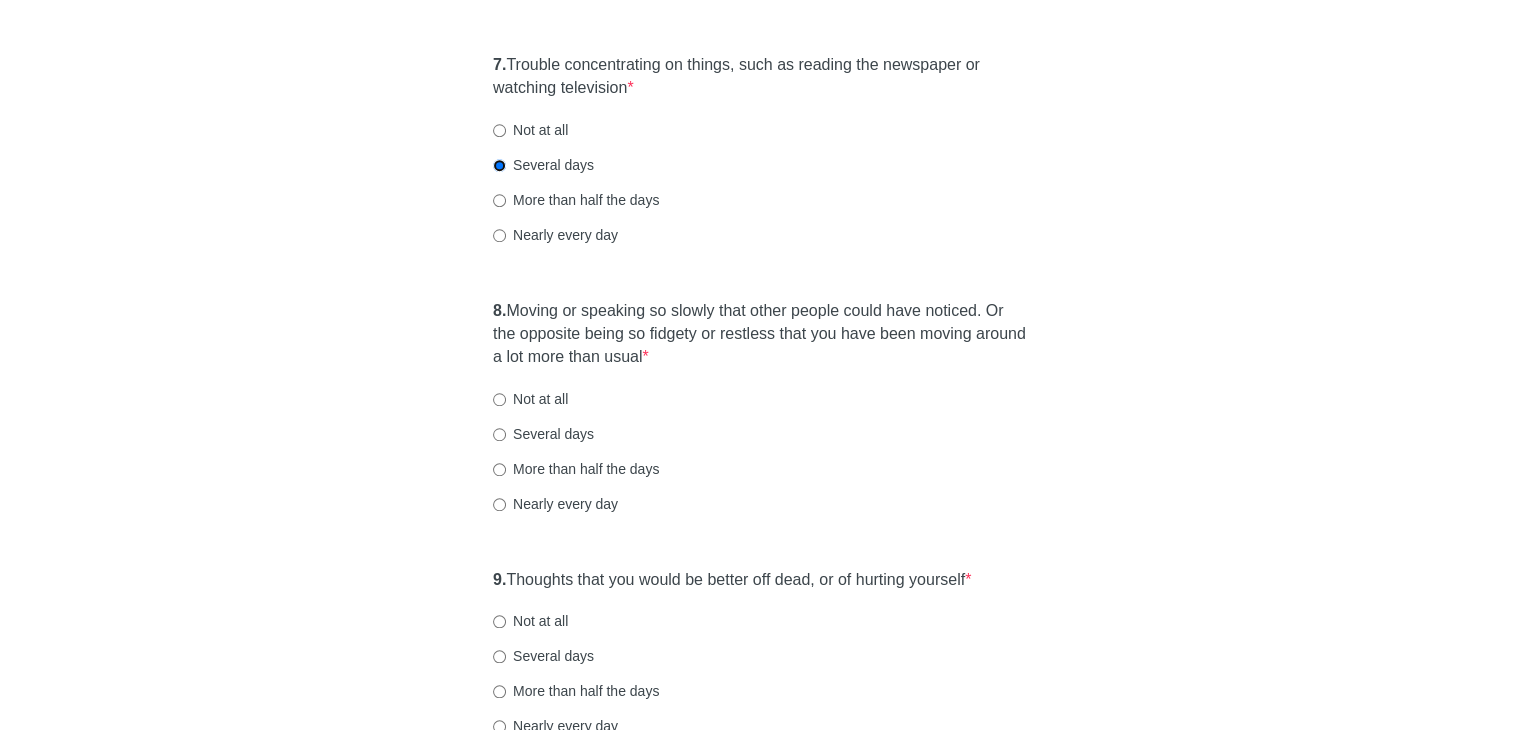 scroll, scrollTop: 1600, scrollLeft: 0, axis: vertical 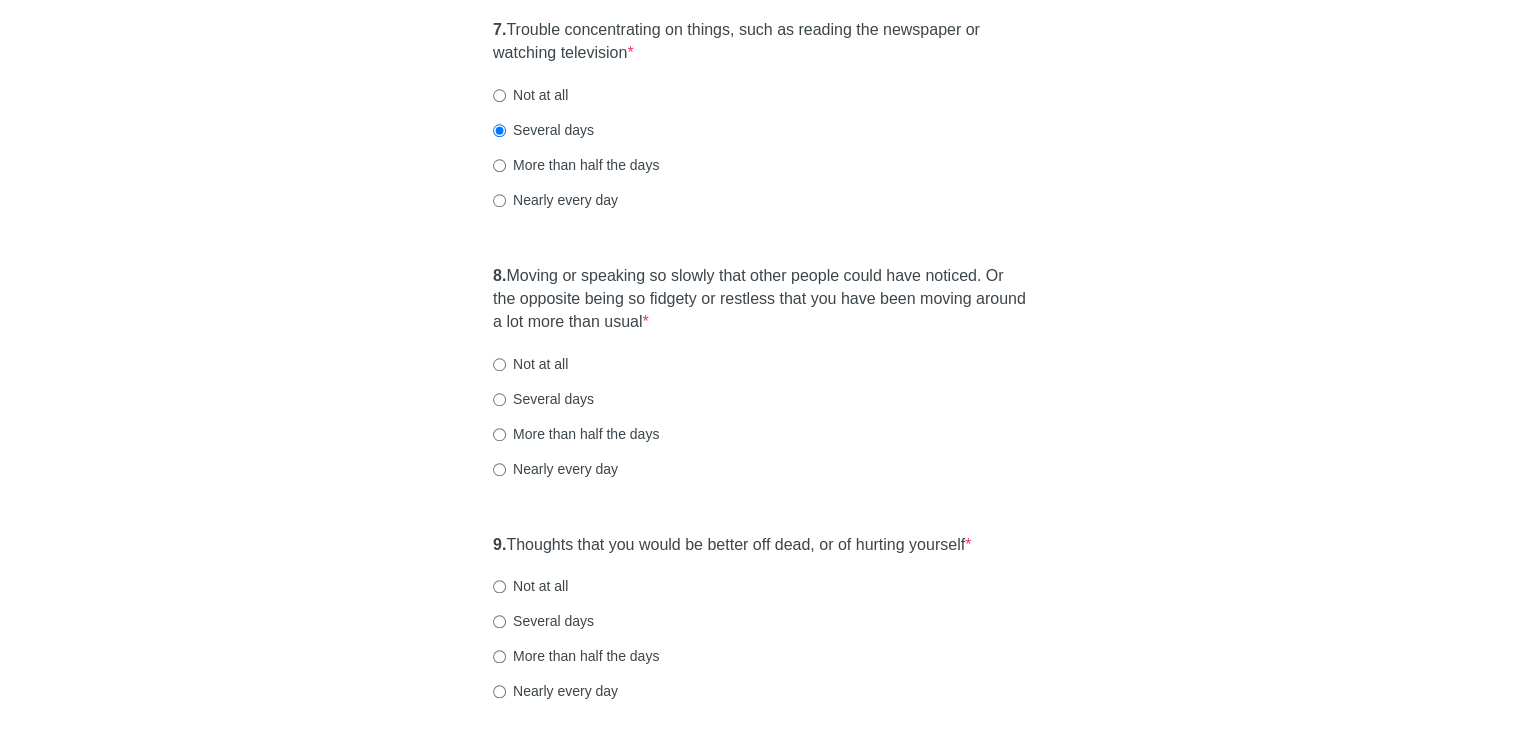 click on "Not at all" at bounding box center [530, 364] 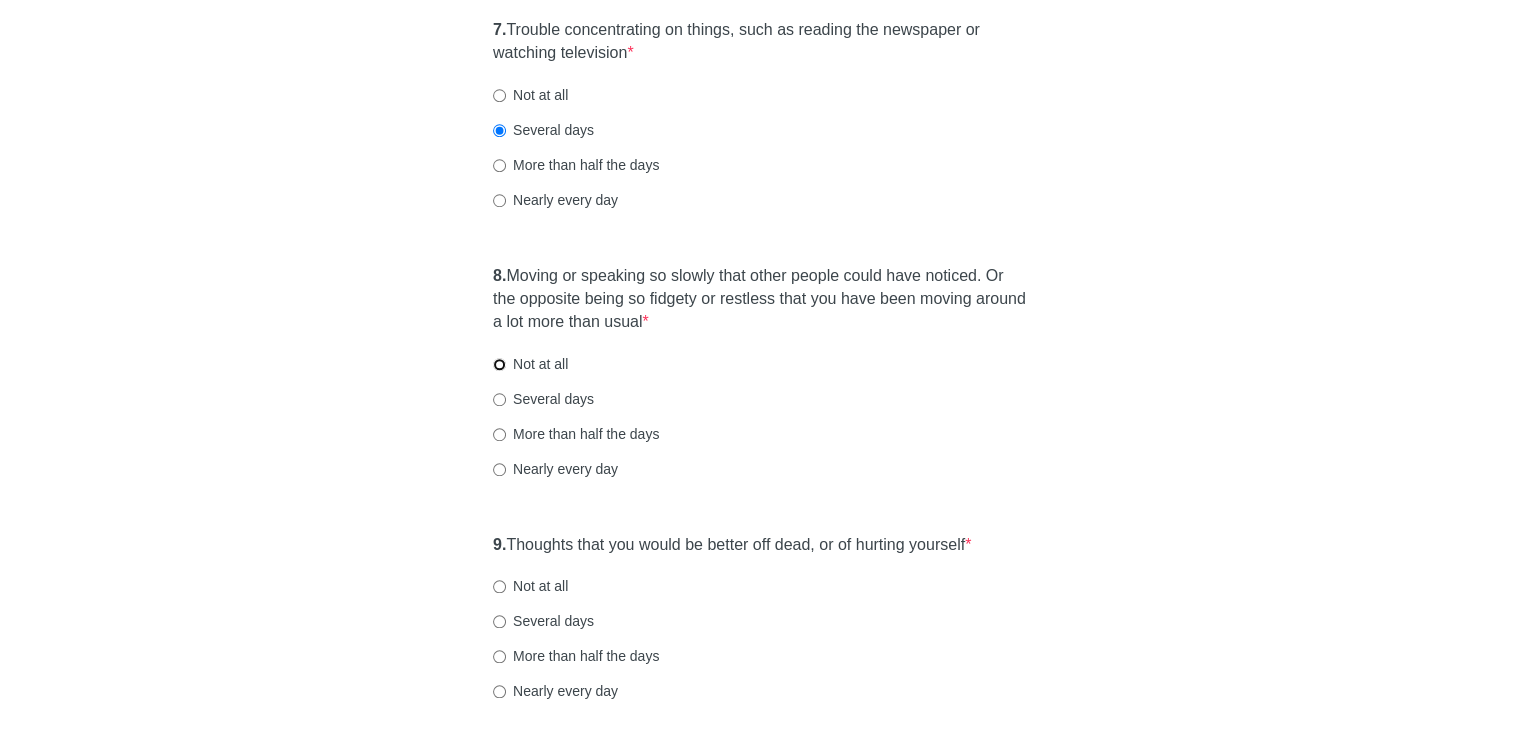radio on "true" 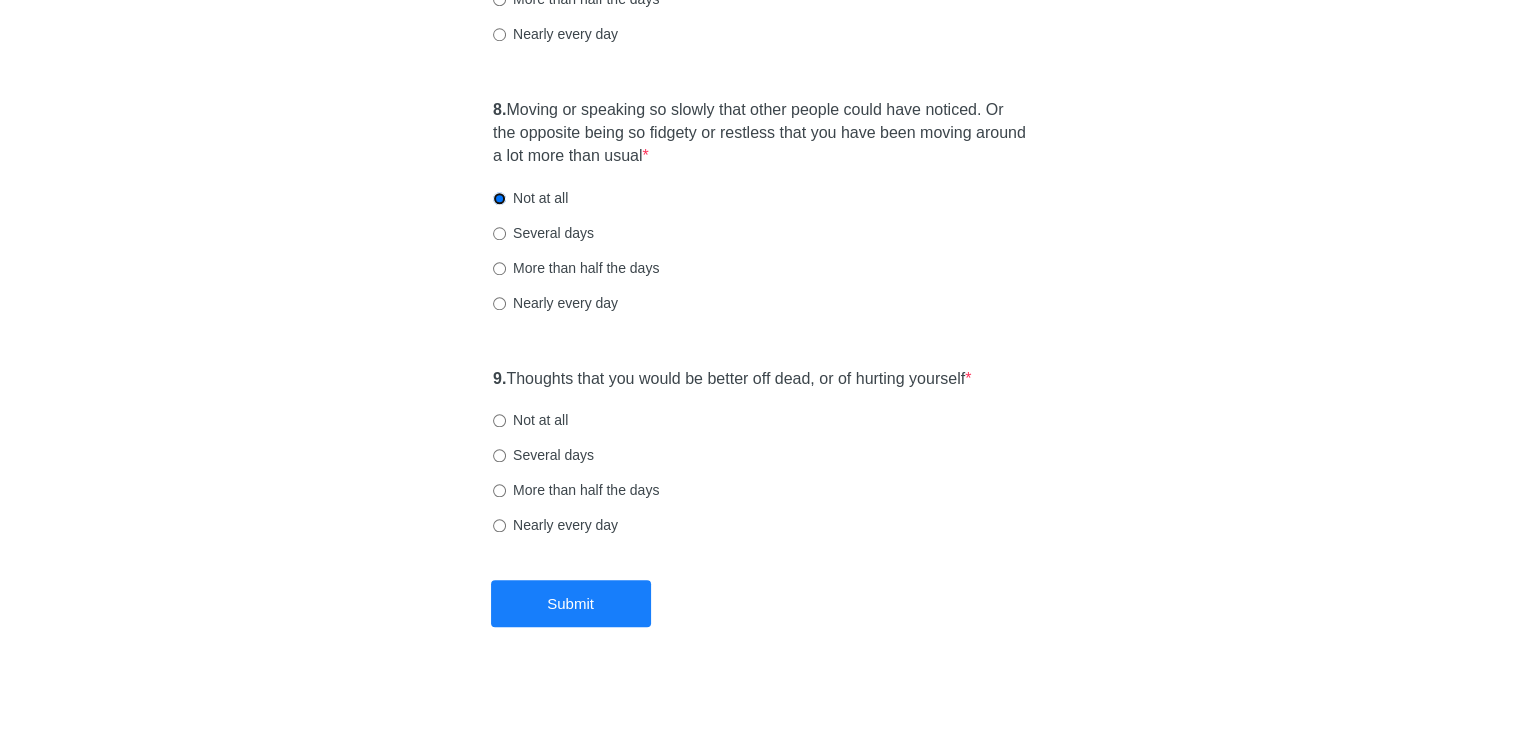 scroll, scrollTop: 1784, scrollLeft: 0, axis: vertical 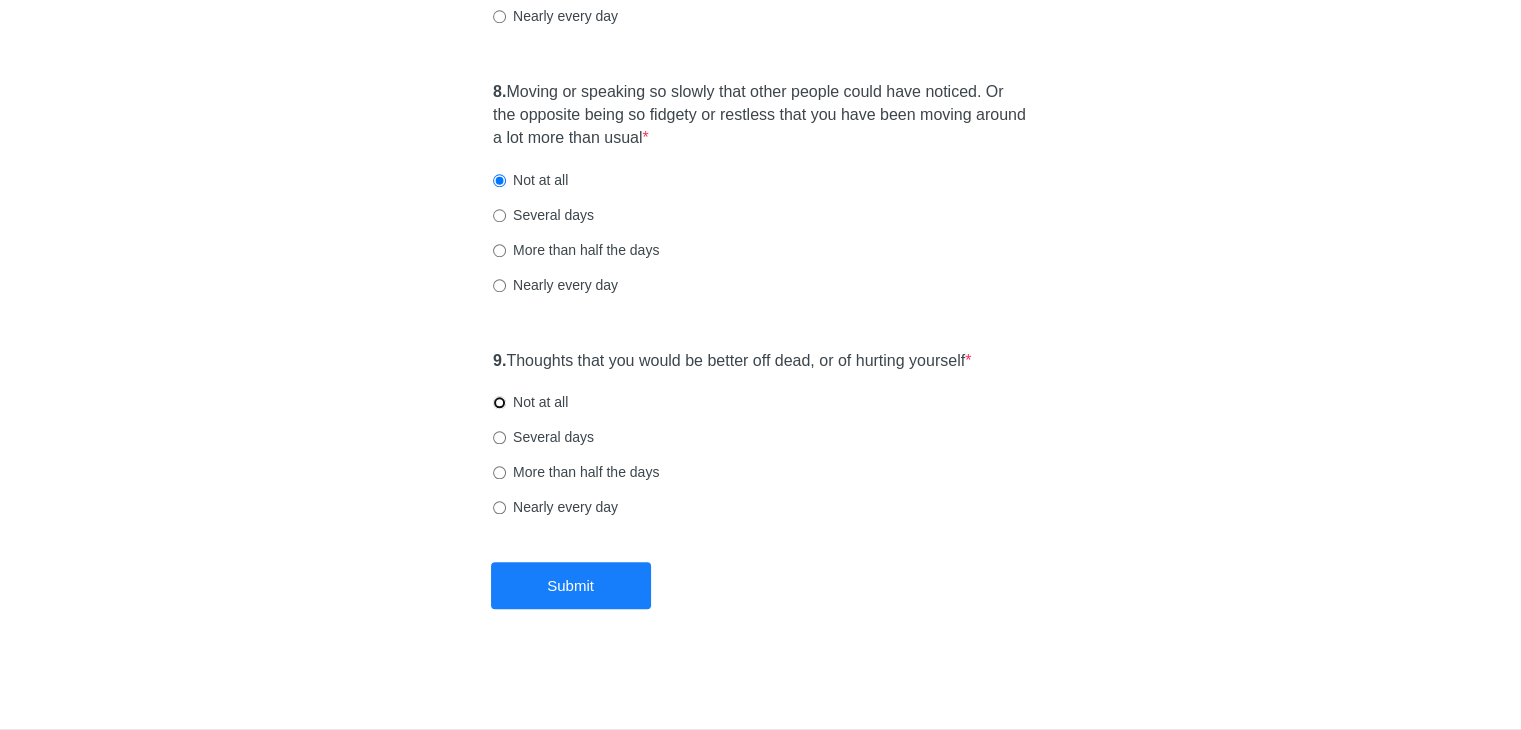 click on "Not at all" at bounding box center (499, 402) 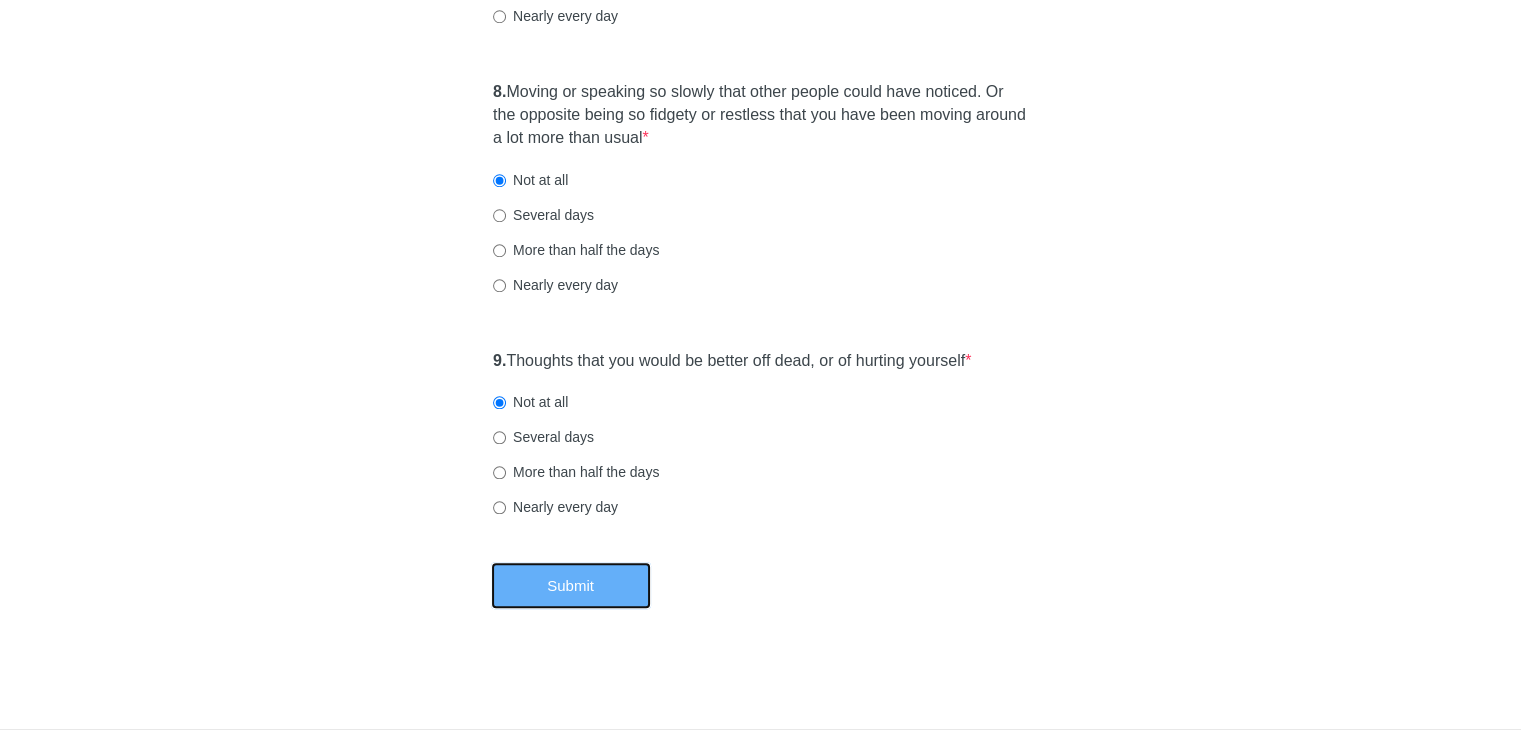 click on "Submit" at bounding box center (571, 585) 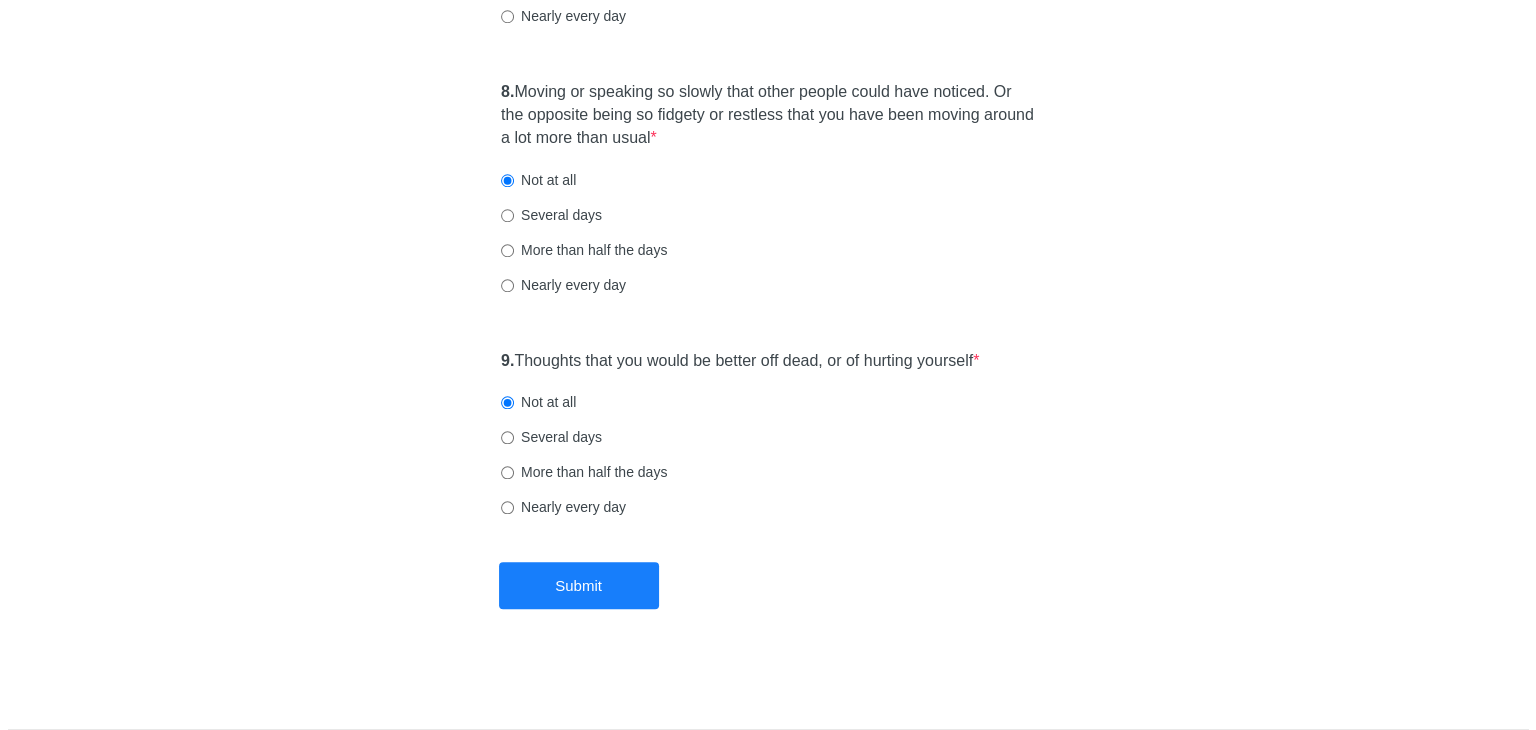 scroll, scrollTop: 0, scrollLeft: 0, axis: both 